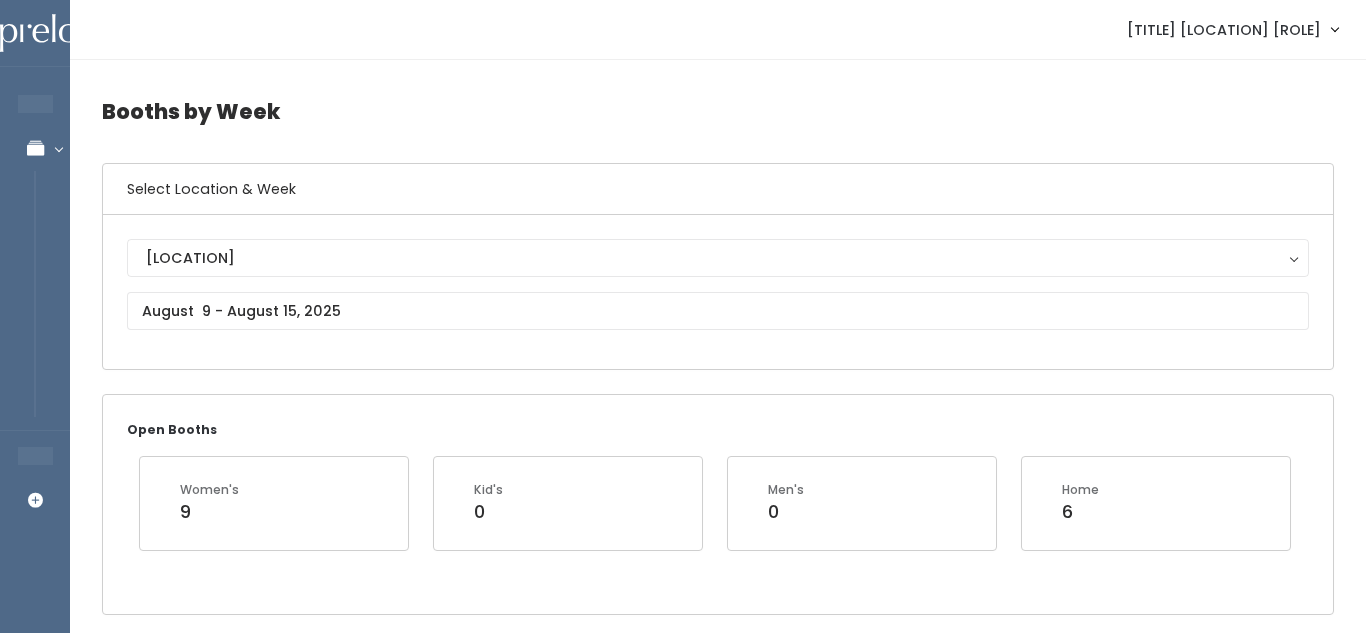 scroll, scrollTop: 0, scrollLeft: 0, axis: both 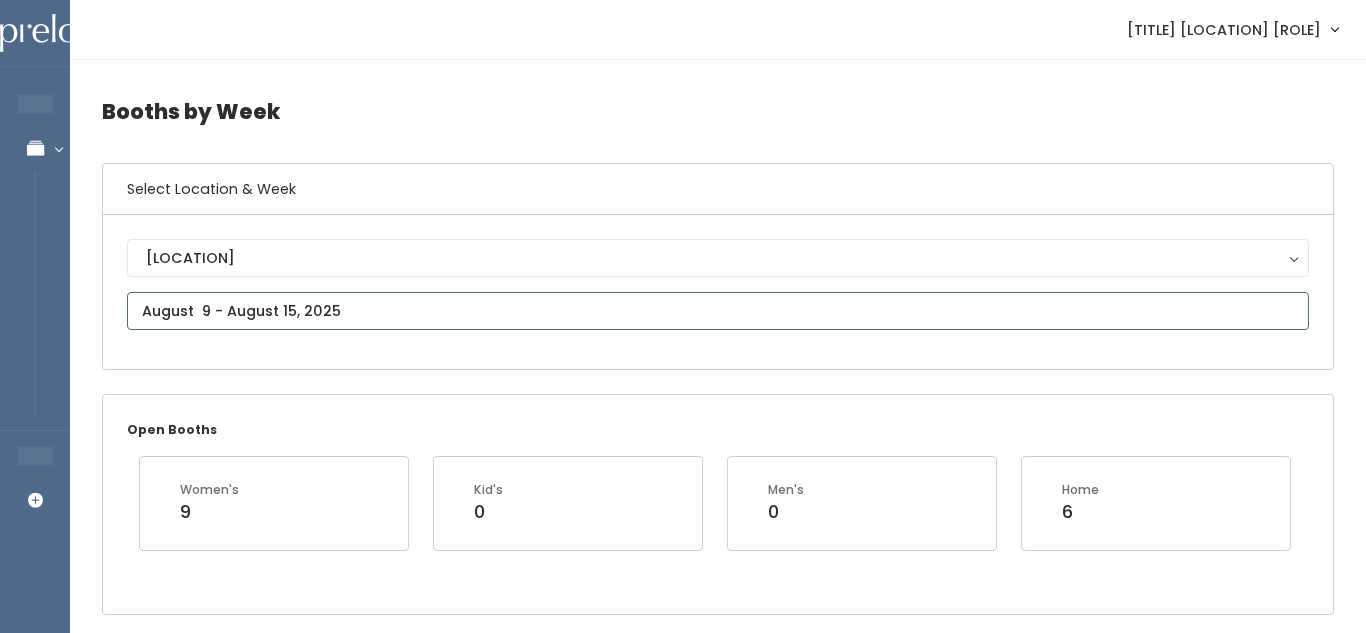 click on "EMPLOYEES
Manage Bookings
Booths by Week
All Bookings
Bookings with Booths
Booth Discounts
Seller Check-in
STORE MANAGER
Add Booking
Eagle mountain Manager" at bounding box center [683, 2182] 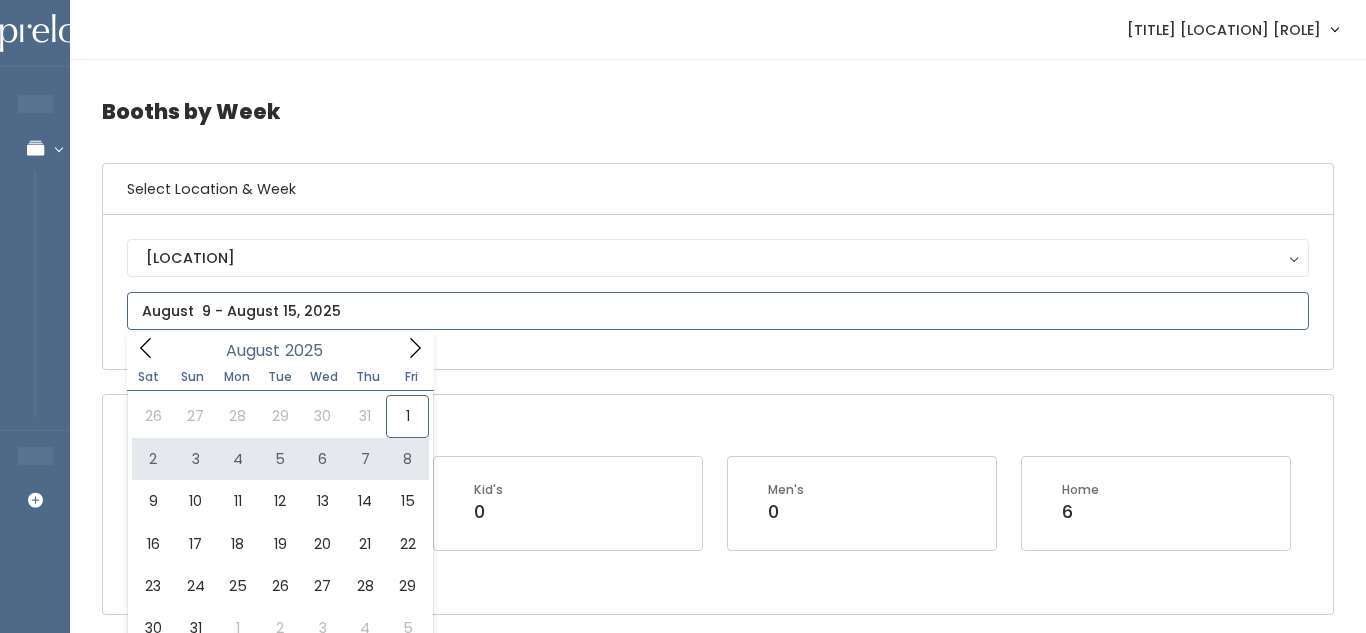 type on "August 2 to August 8" 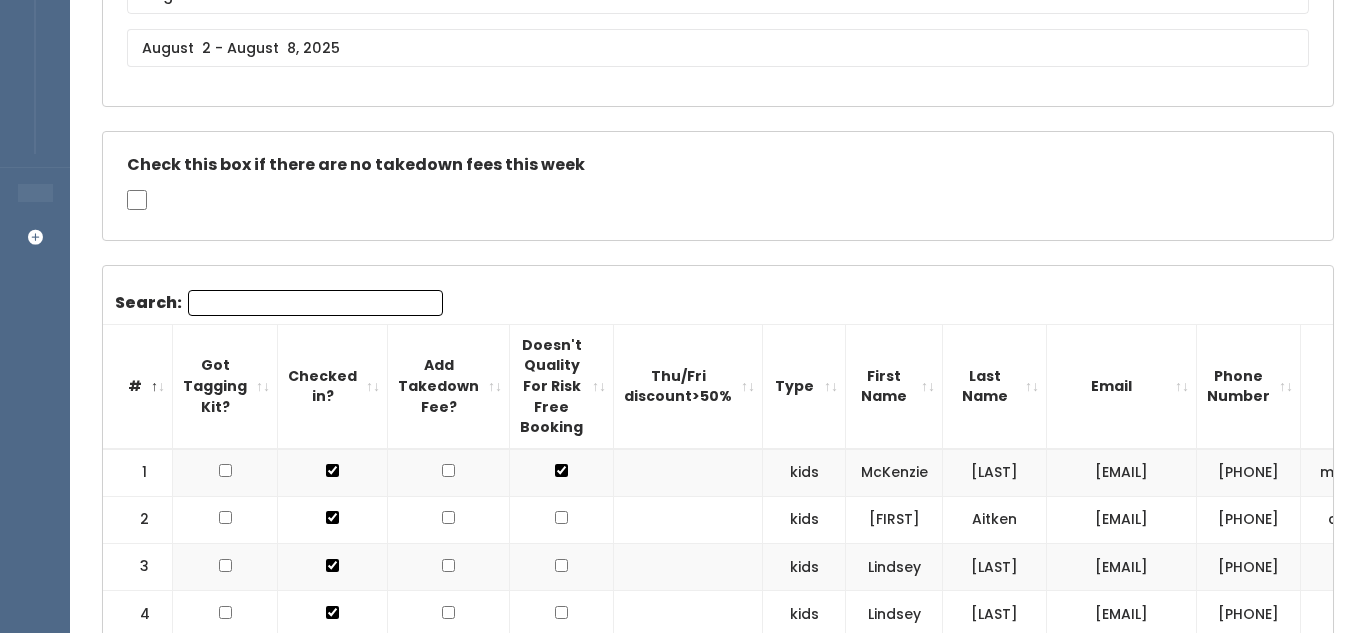 scroll, scrollTop: 435, scrollLeft: 0, axis: vertical 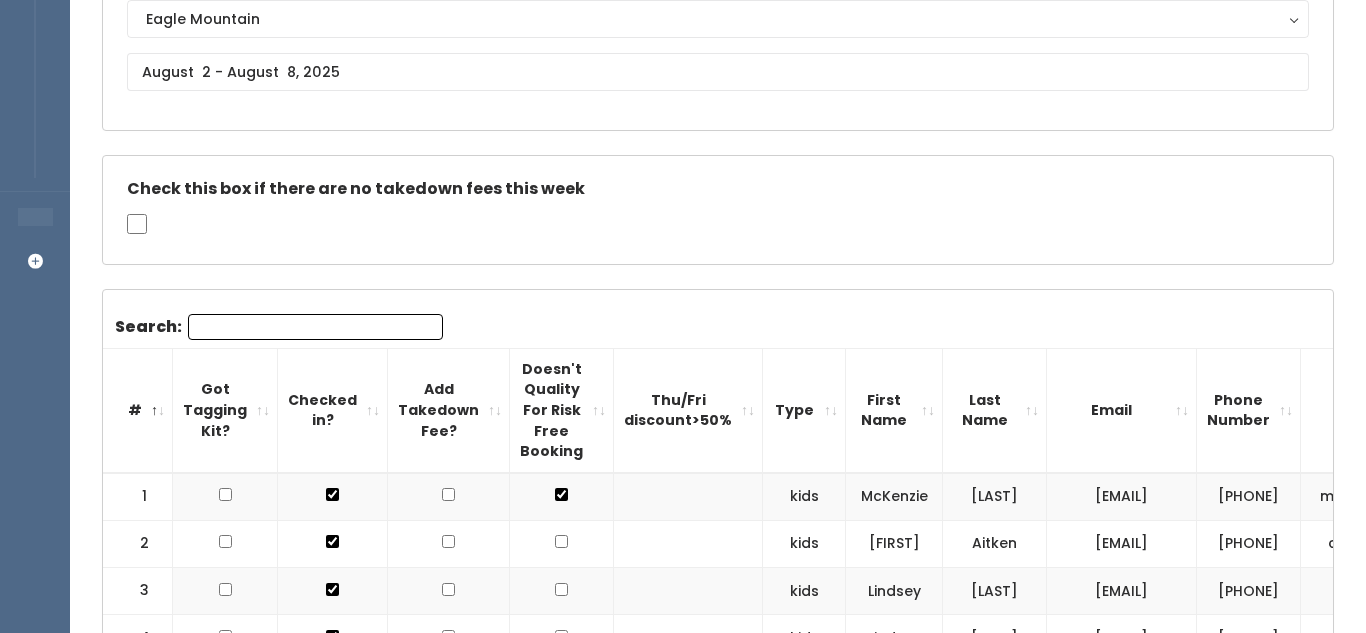 click on "Search:" at bounding box center [315, 327] 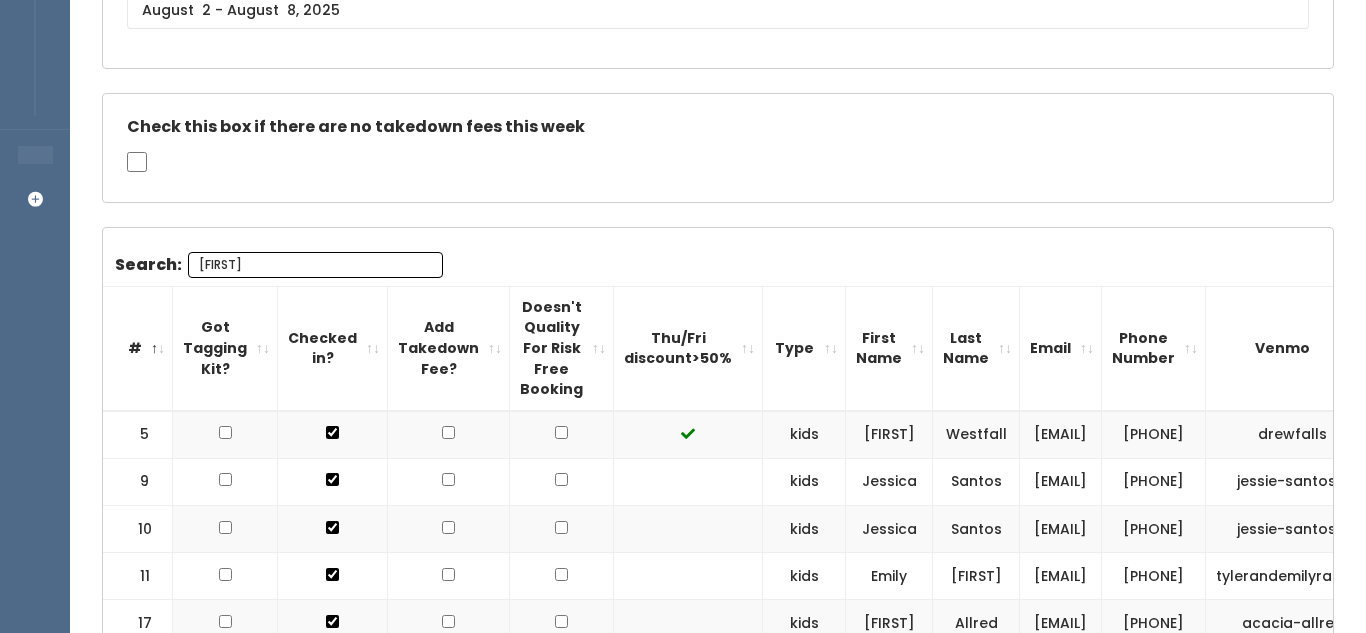 scroll, scrollTop: 0, scrollLeft: 0, axis: both 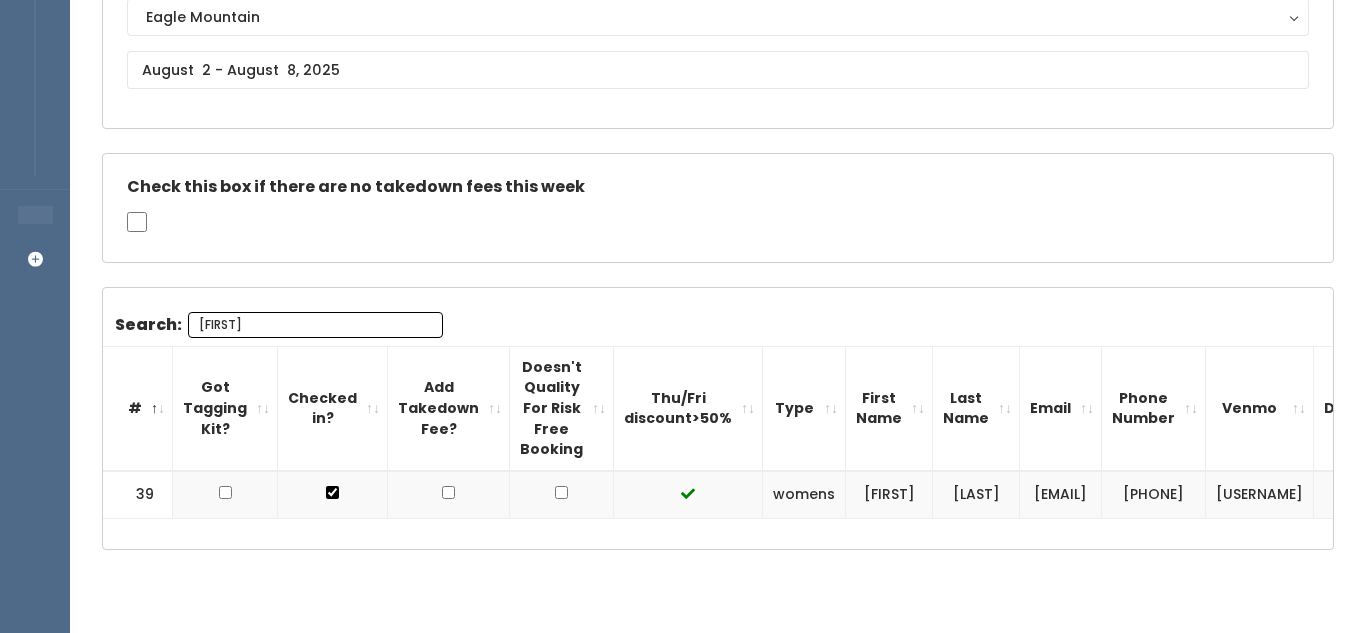 type on "alyx" 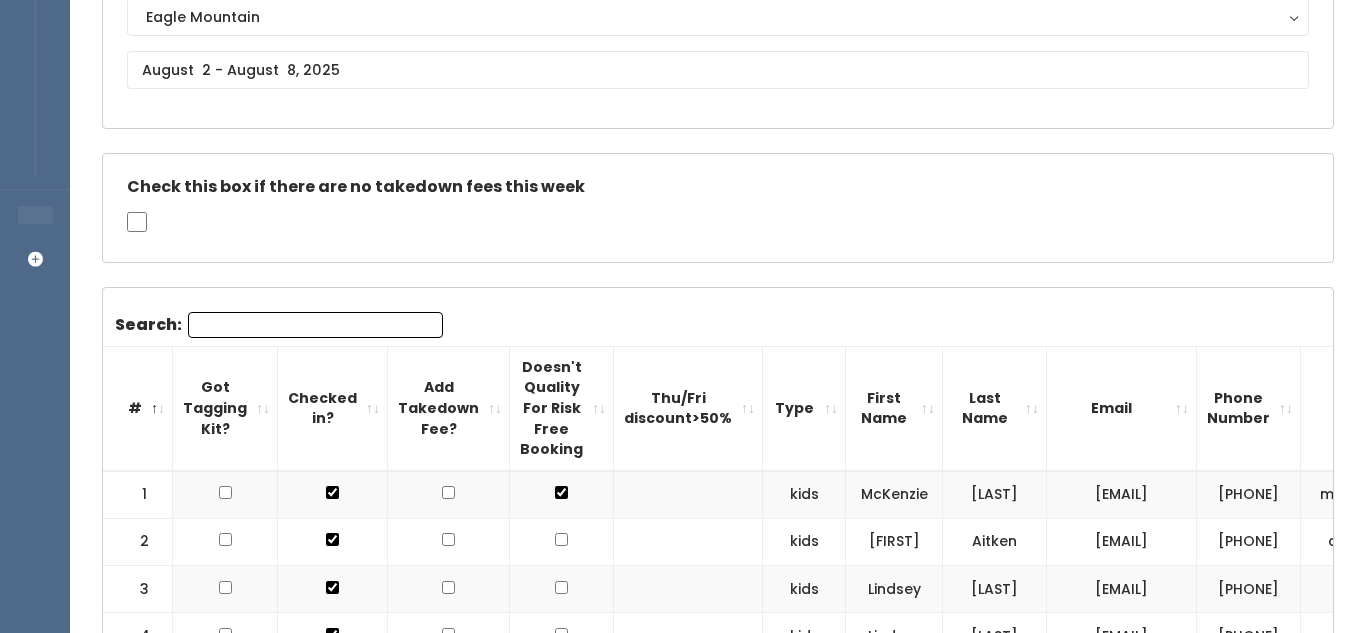 scroll, scrollTop: 210, scrollLeft: 0, axis: vertical 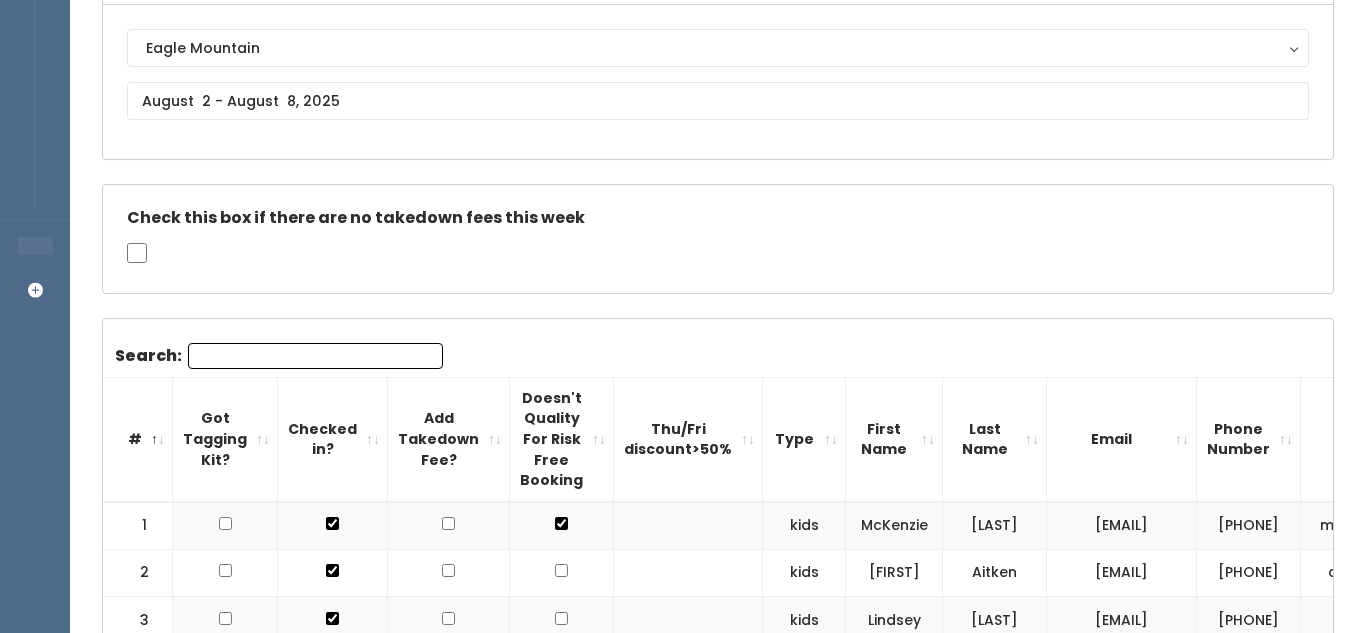 type 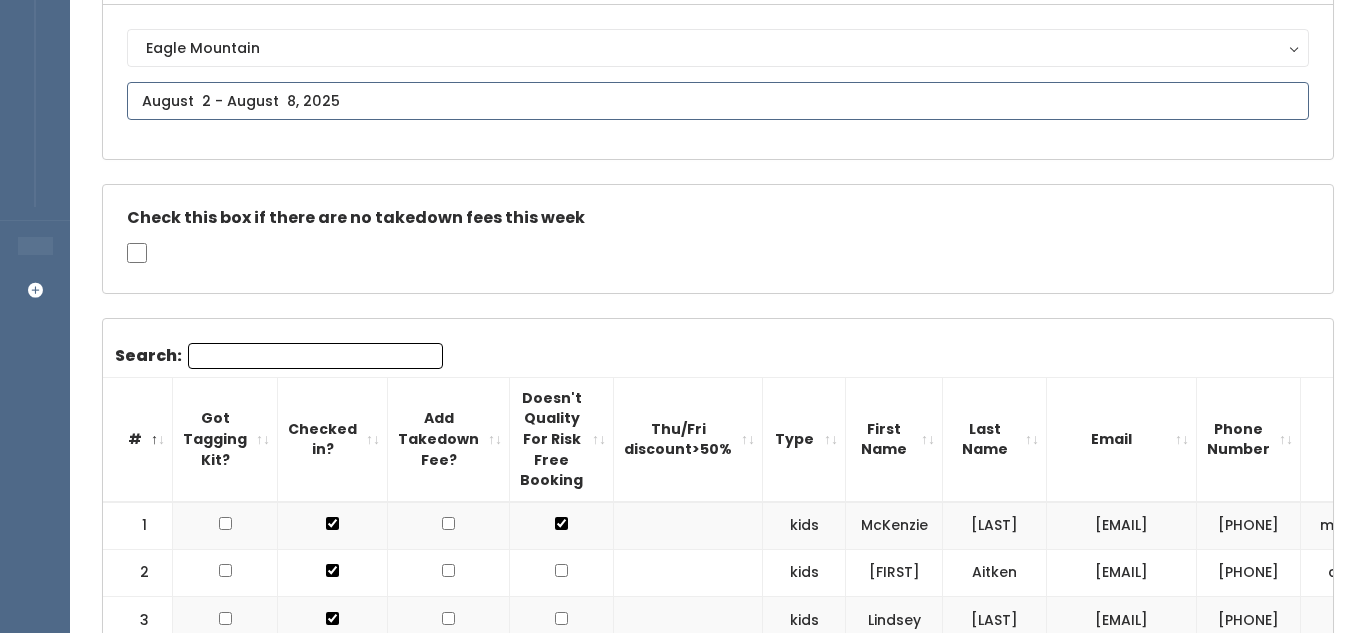 click at bounding box center [718, 101] 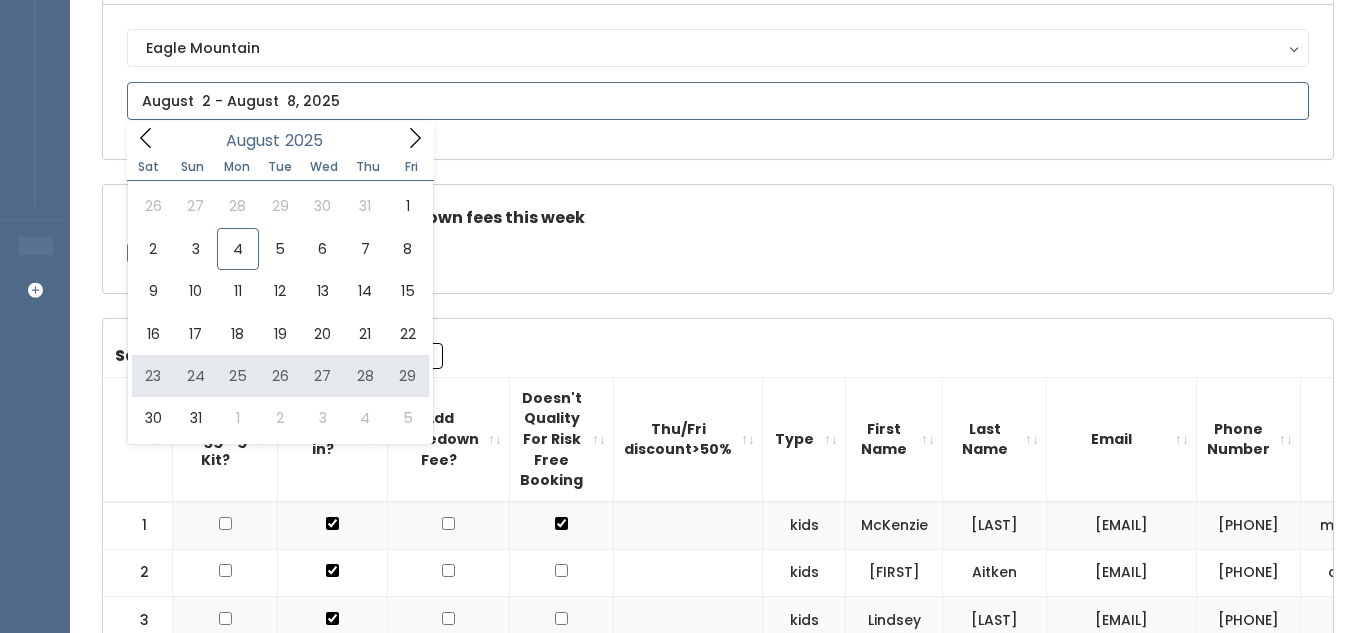 type on "August 23 to August 29" 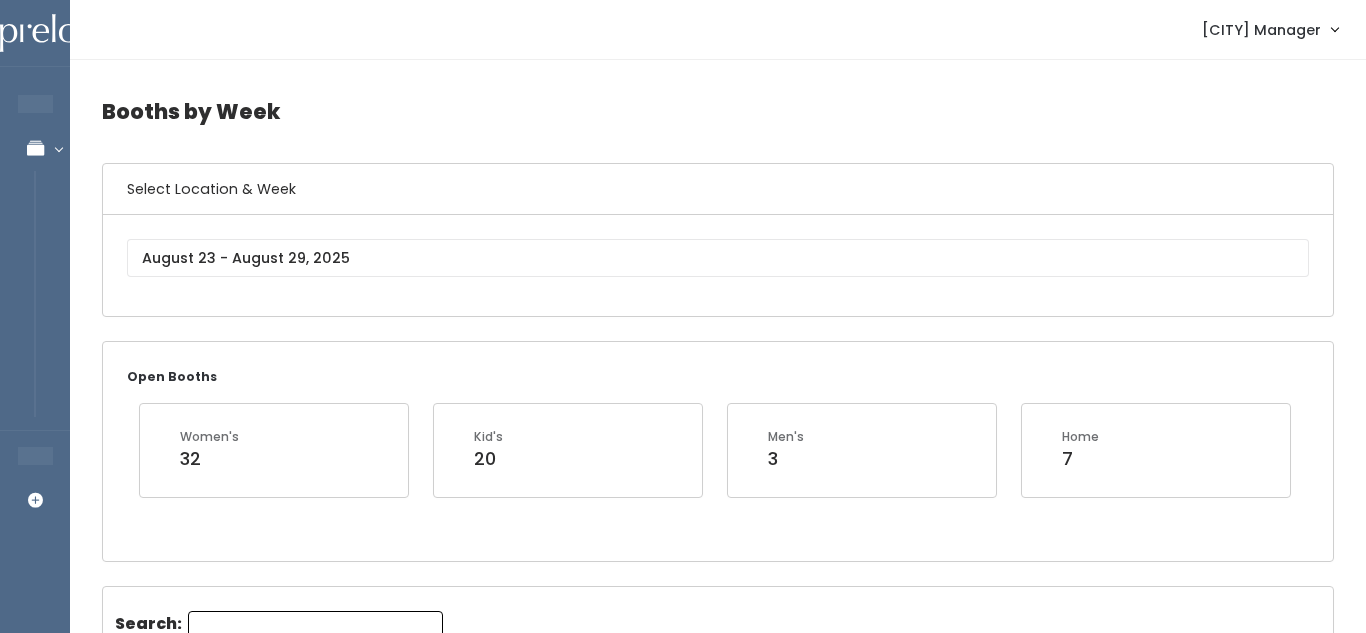scroll, scrollTop: 0, scrollLeft: 0, axis: both 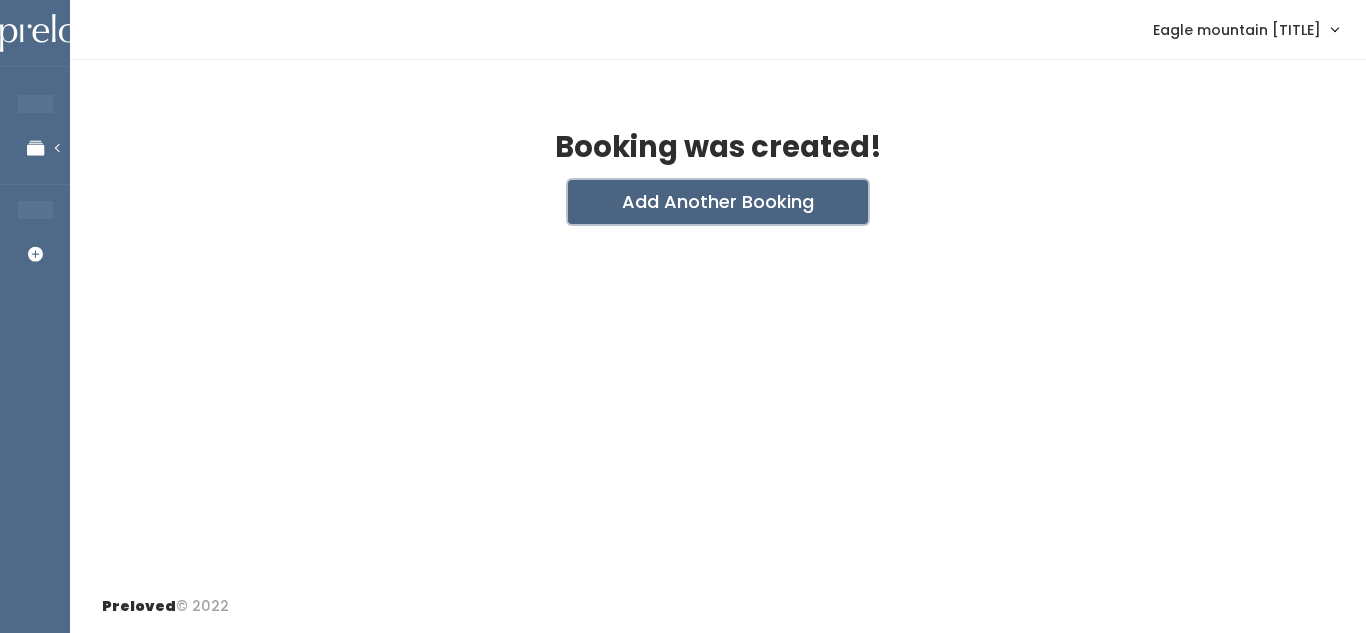 click on "Add Another Booking" at bounding box center [718, 202] 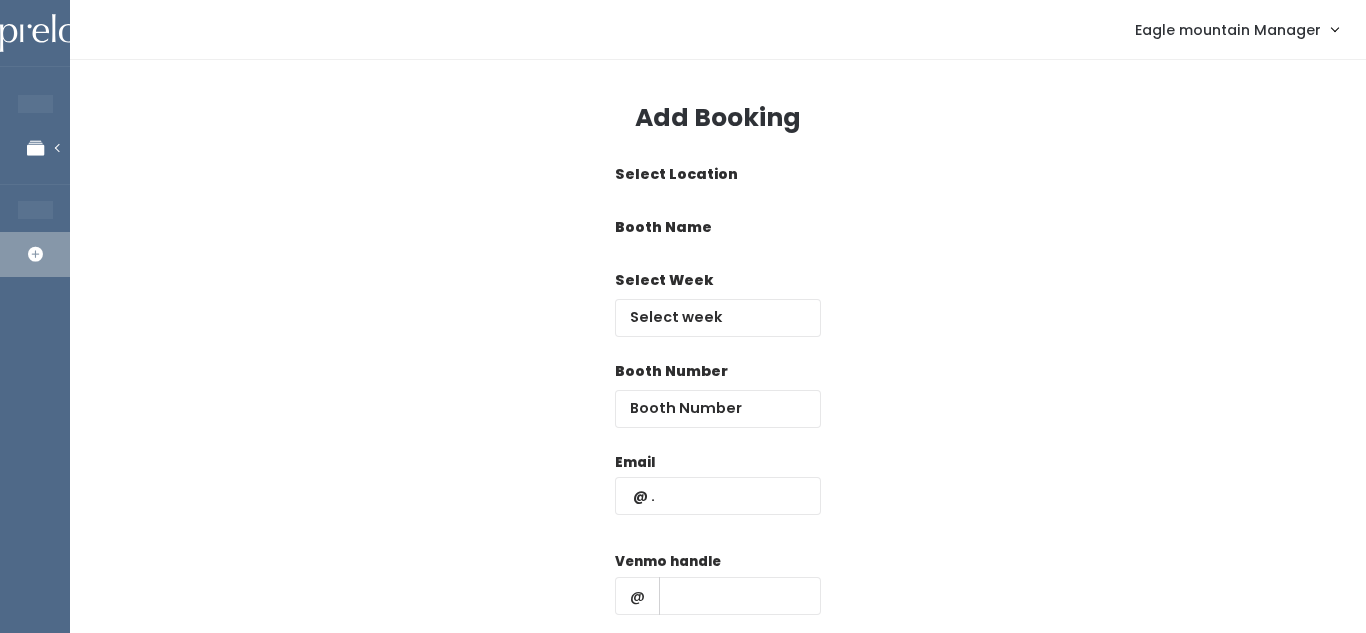scroll, scrollTop: 0, scrollLeft: 0, axis: both 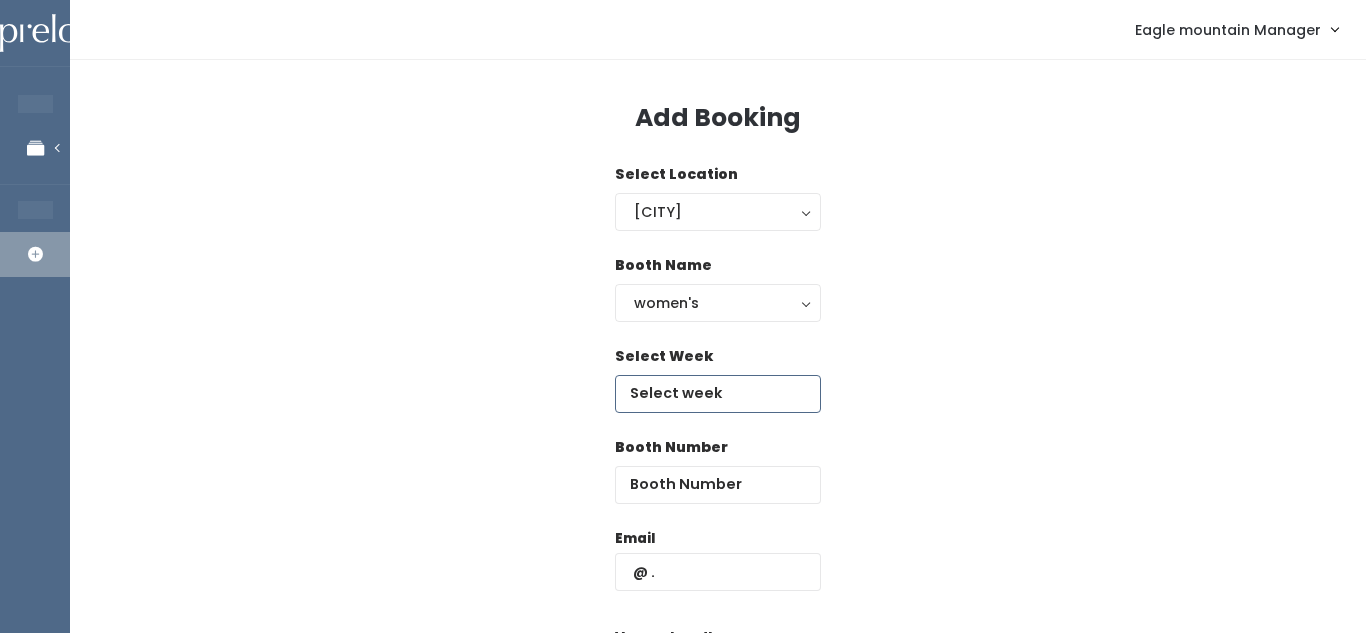 click at bounding box center (718, 394) 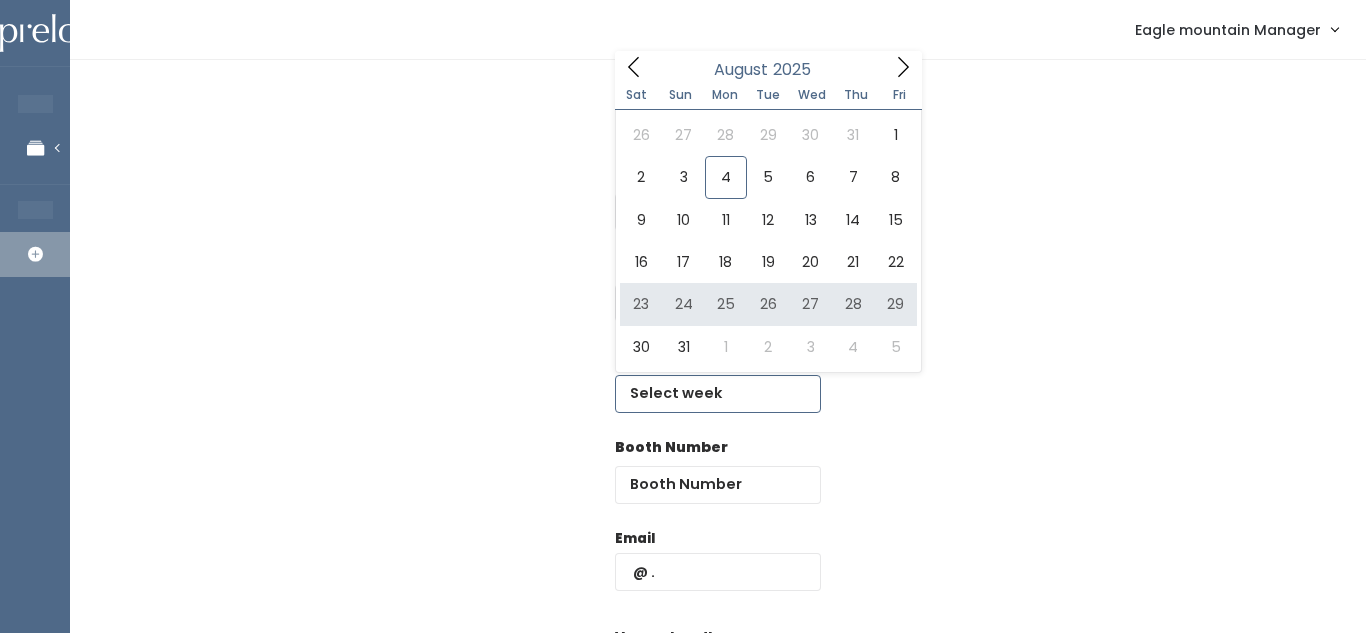 type on "[MONTH] [DAY] to [MONTH] [DAY]" 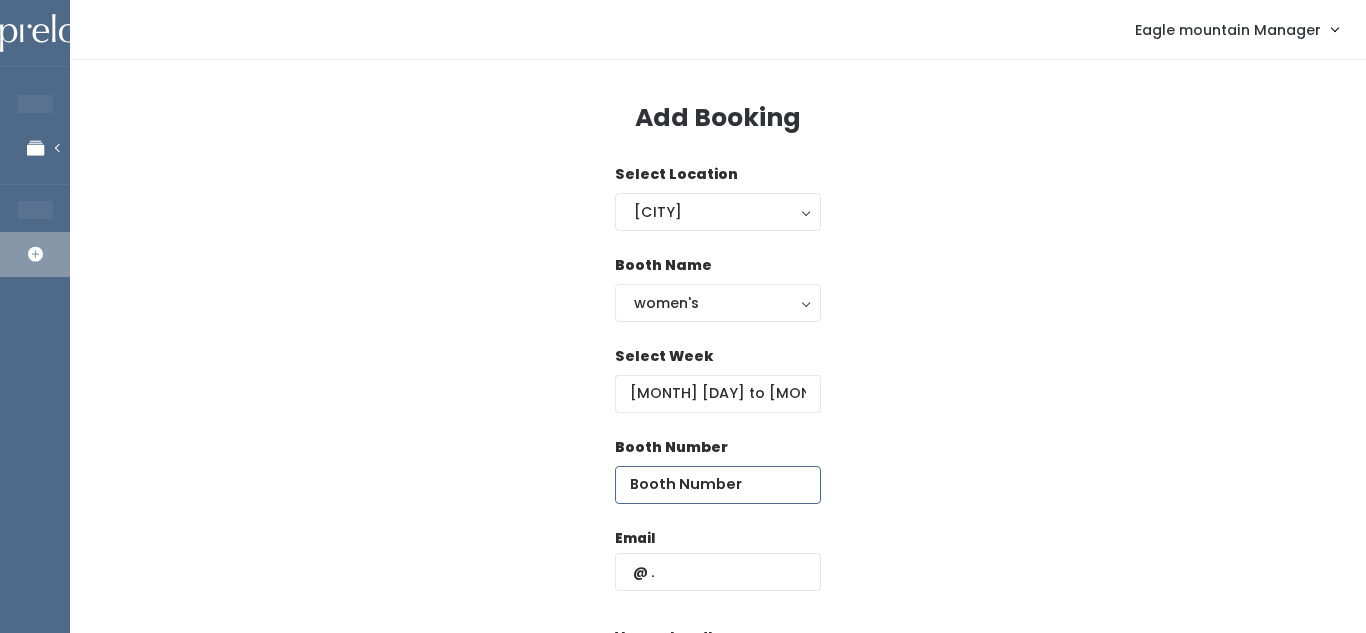 click at bounding box center (718, 485) 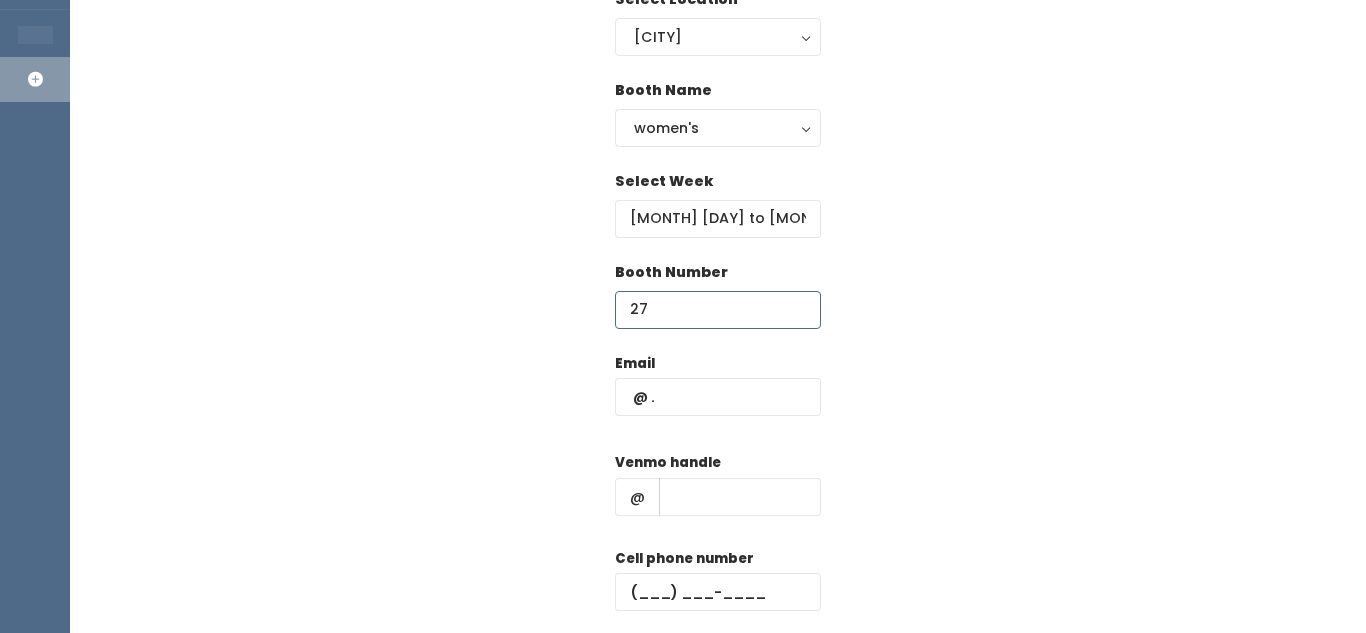 scroll, scrollTop: 204, scrollLeft: 0, axis: vertical 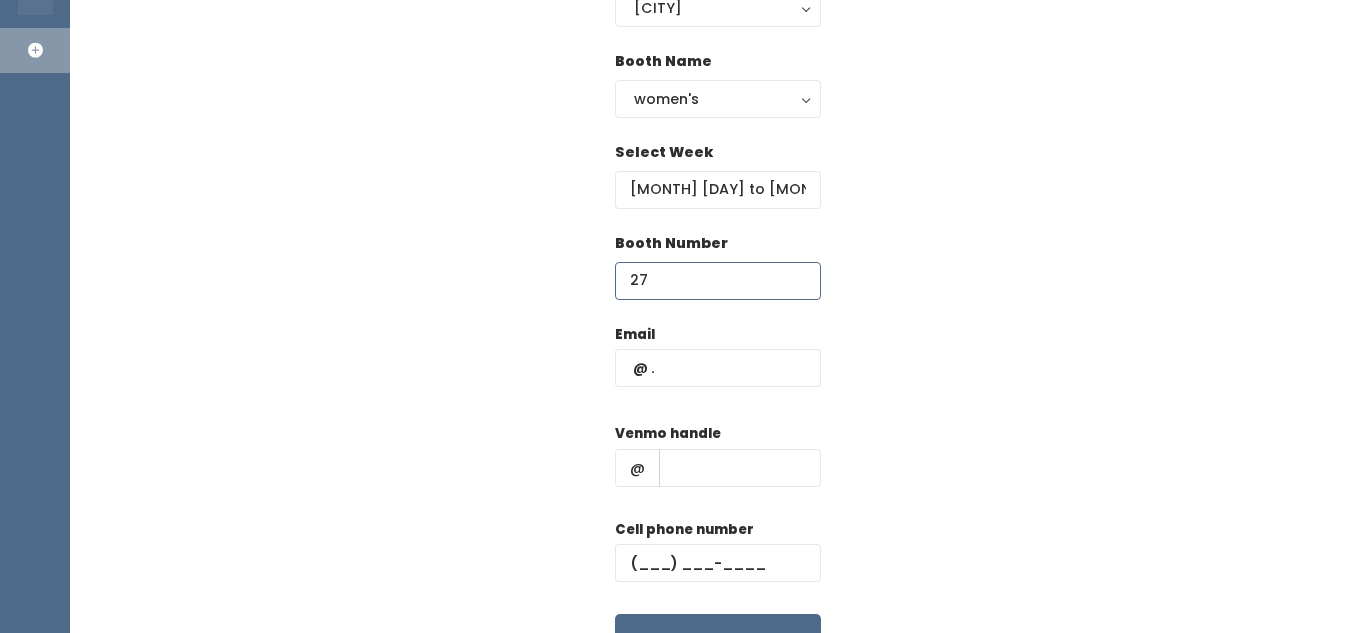 type on "27" 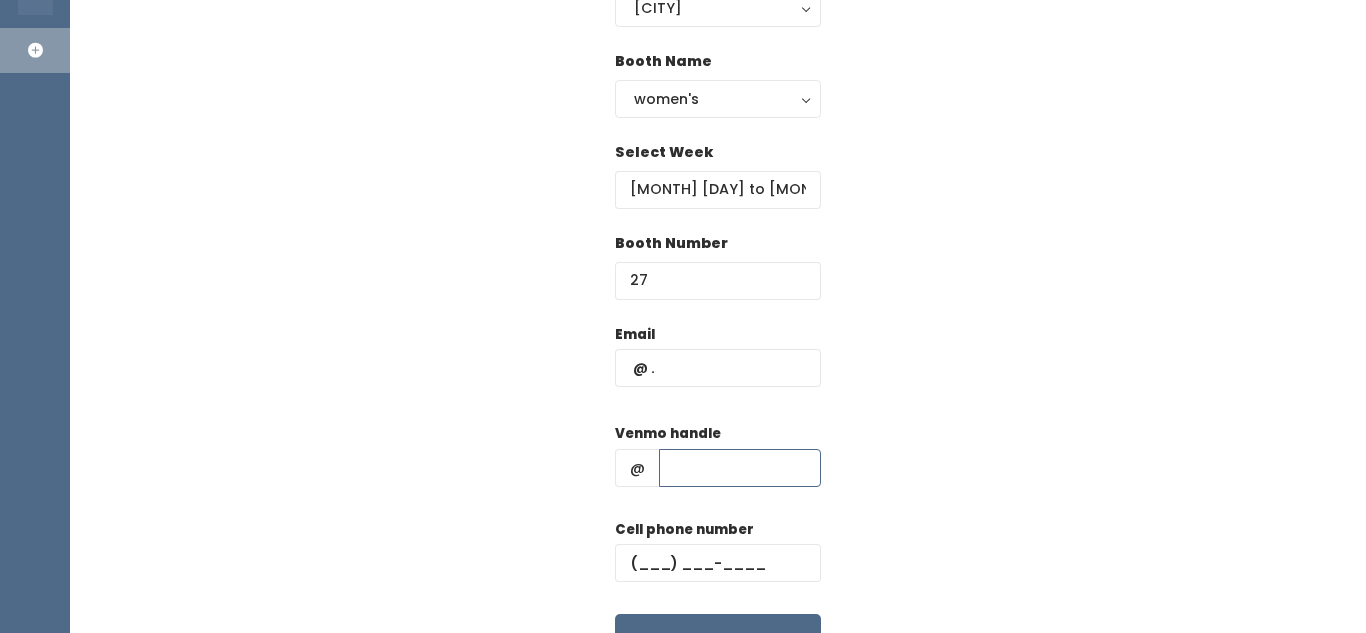 click at bounding box center [740, 468] 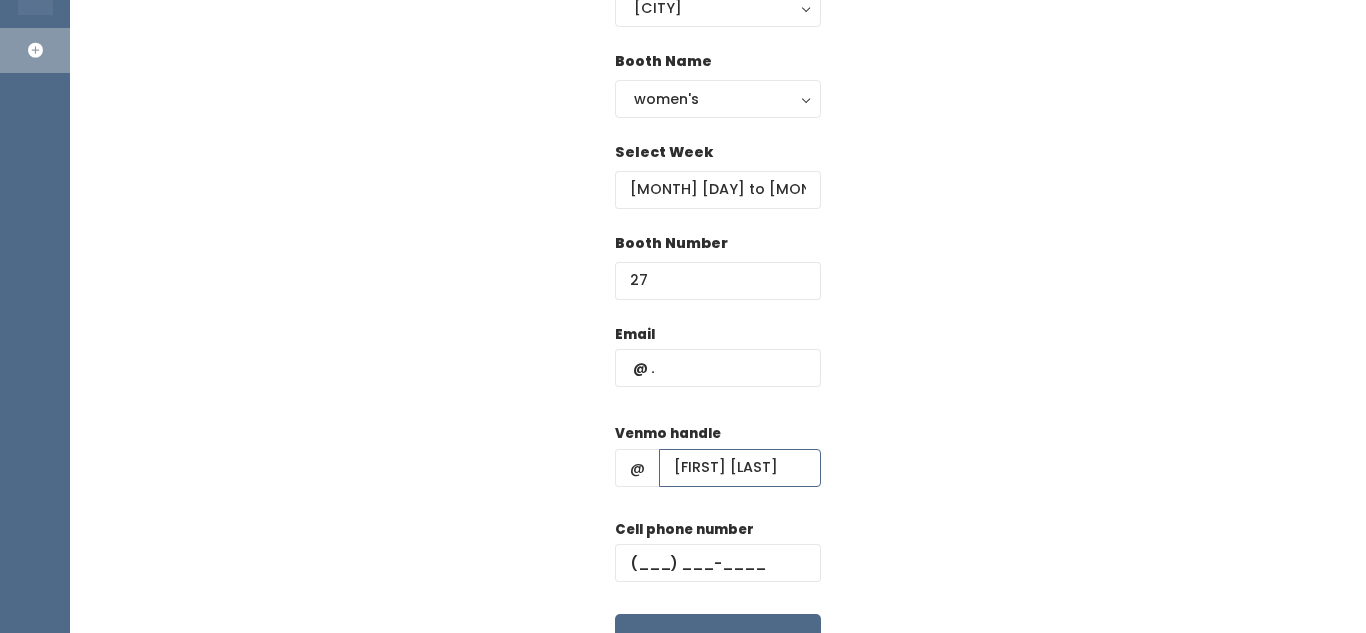 type on "nadine-knight" 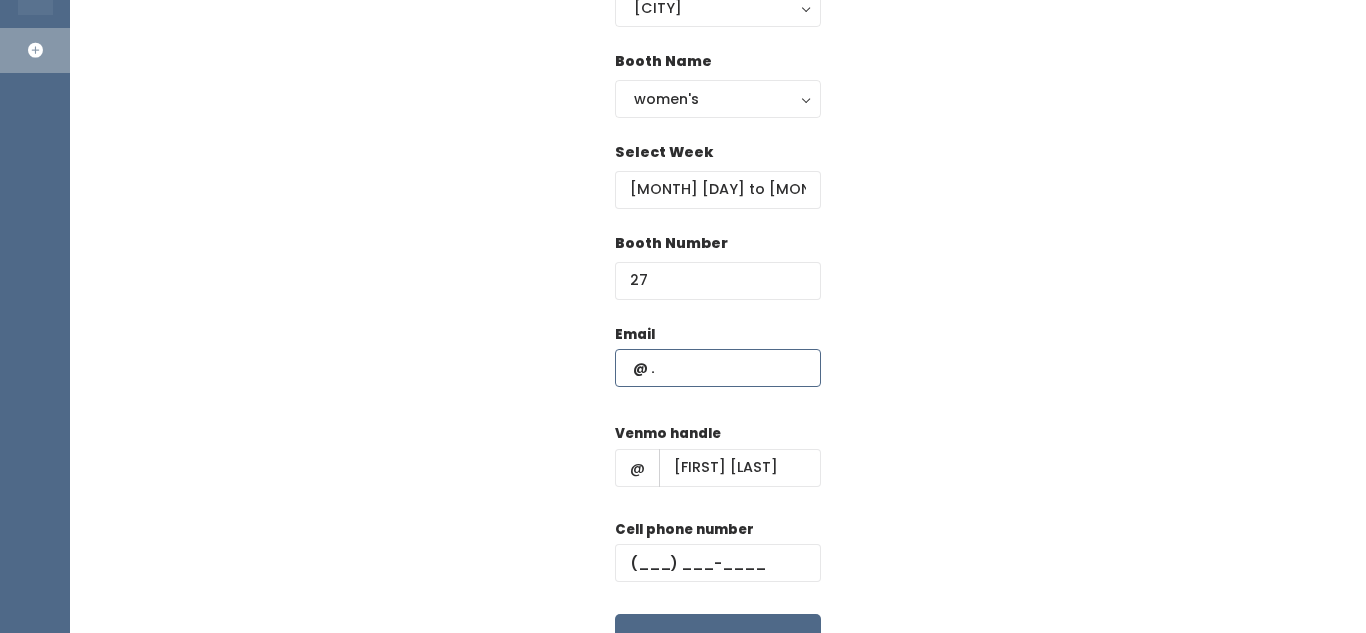 click at bounding box center [718, 368] 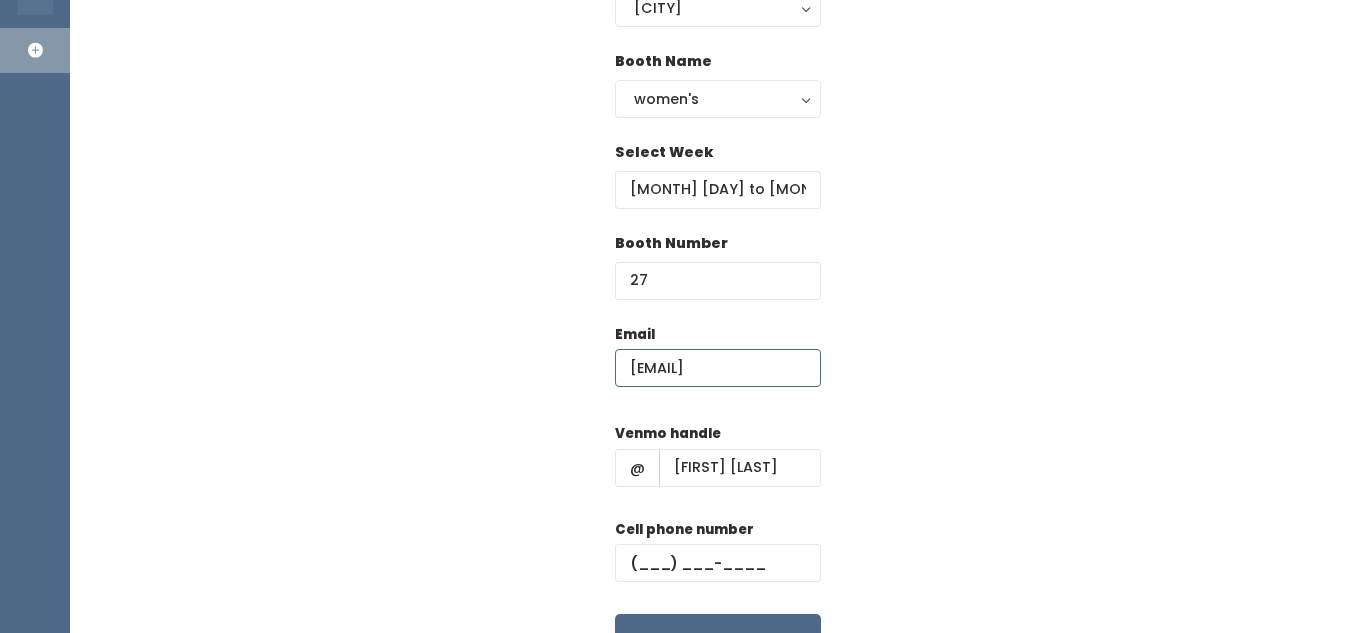 scroll, scrollTop: 0, scrollLeft: 38, axis: horizontal 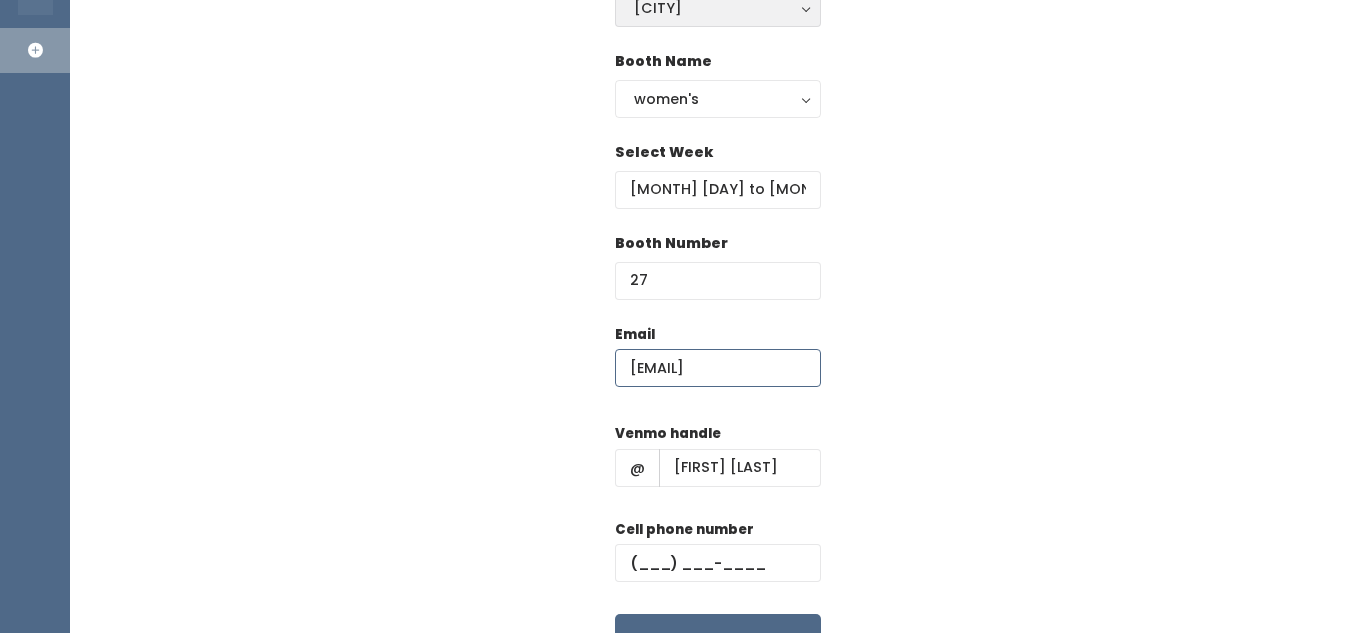 type on "Nadine.knight63@yahoo.com" 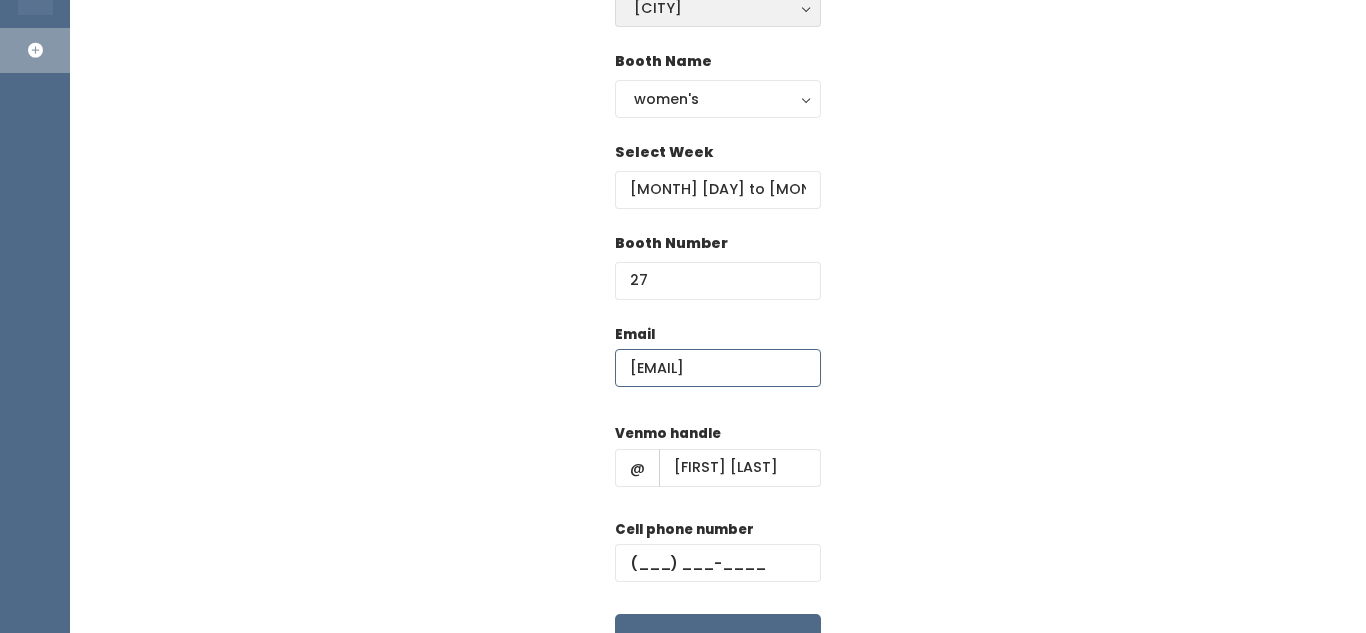 scroll, scrollTop: 0, scrollLeft: 0, axis: both 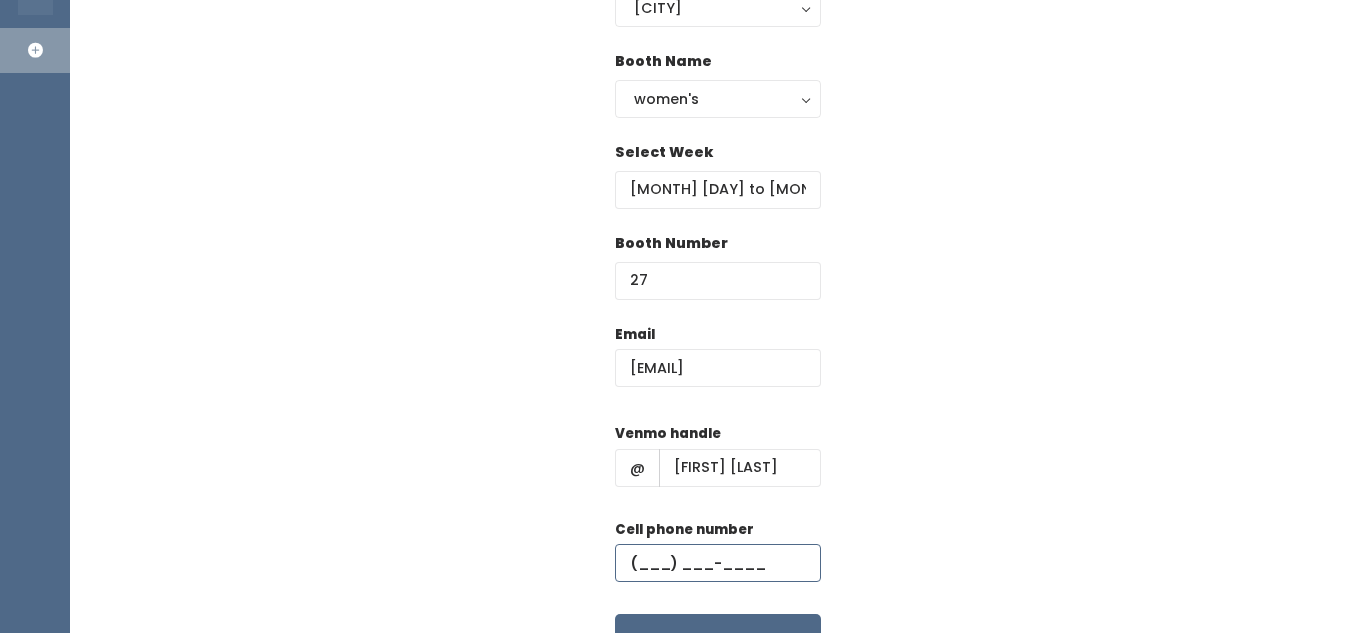 click at bounding box center [718, 563] 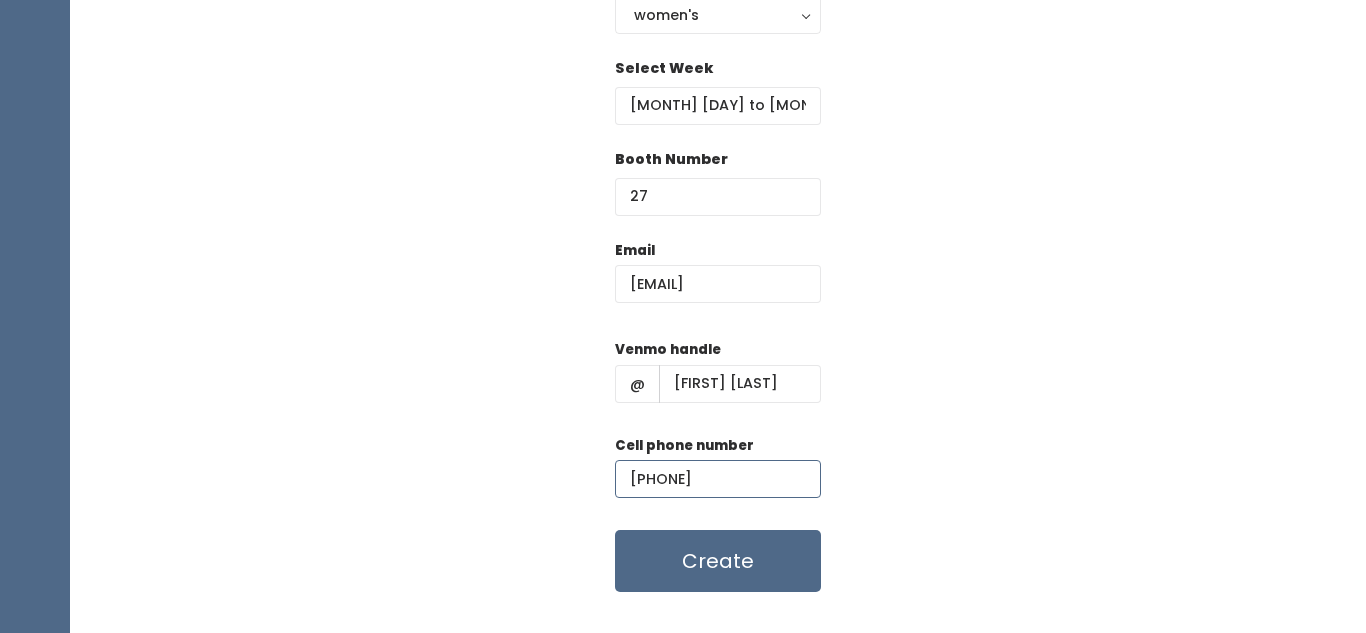 scroll, scrollTop: 324, scrollLeft: 0, axis: vertical 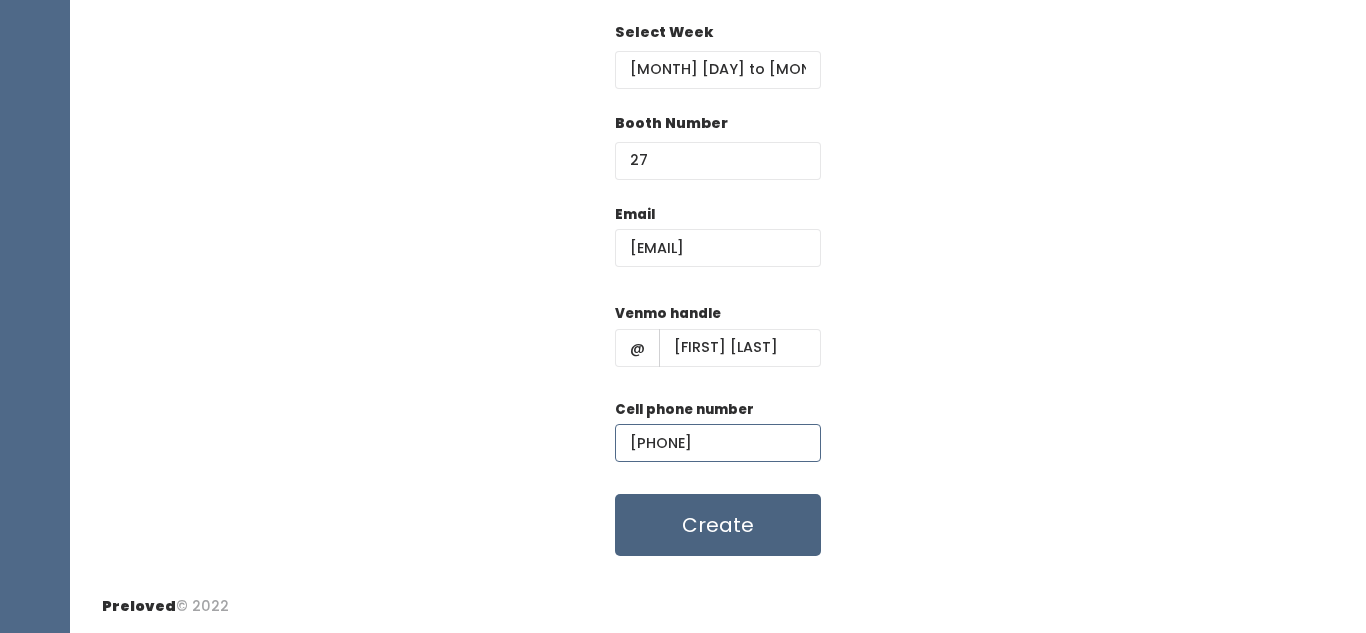 type on "(801) 638-2747" 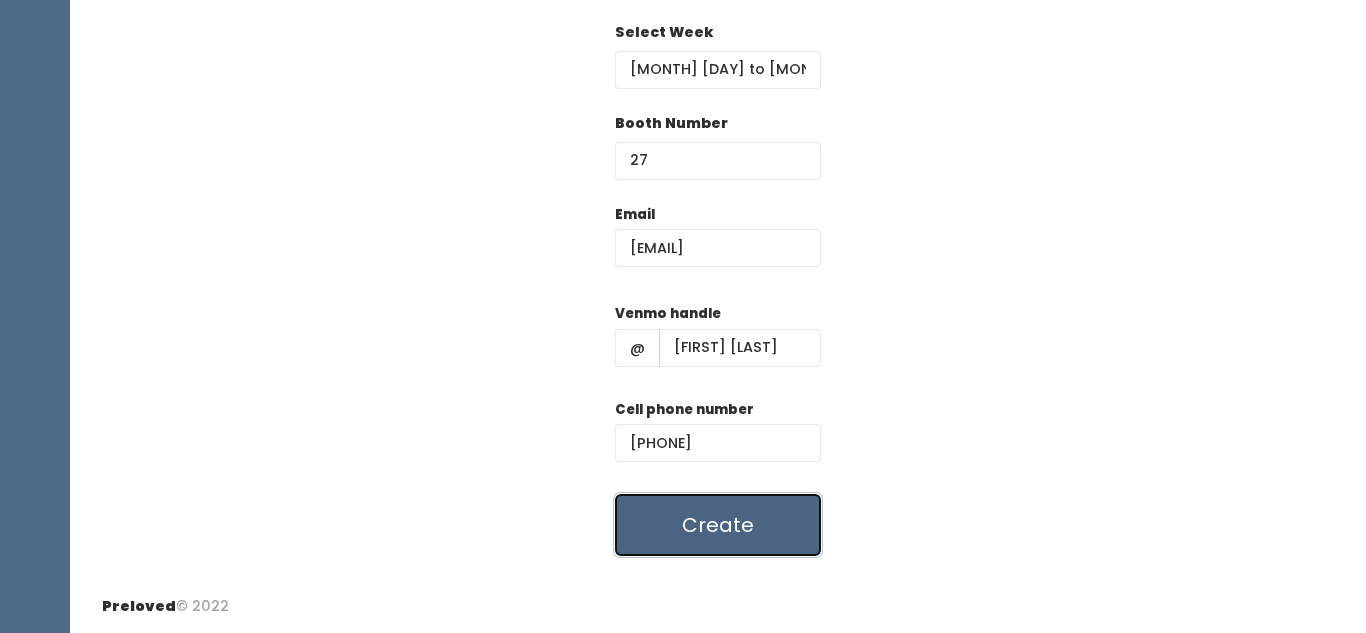 click on "Create" at bounding box center (718, 525) 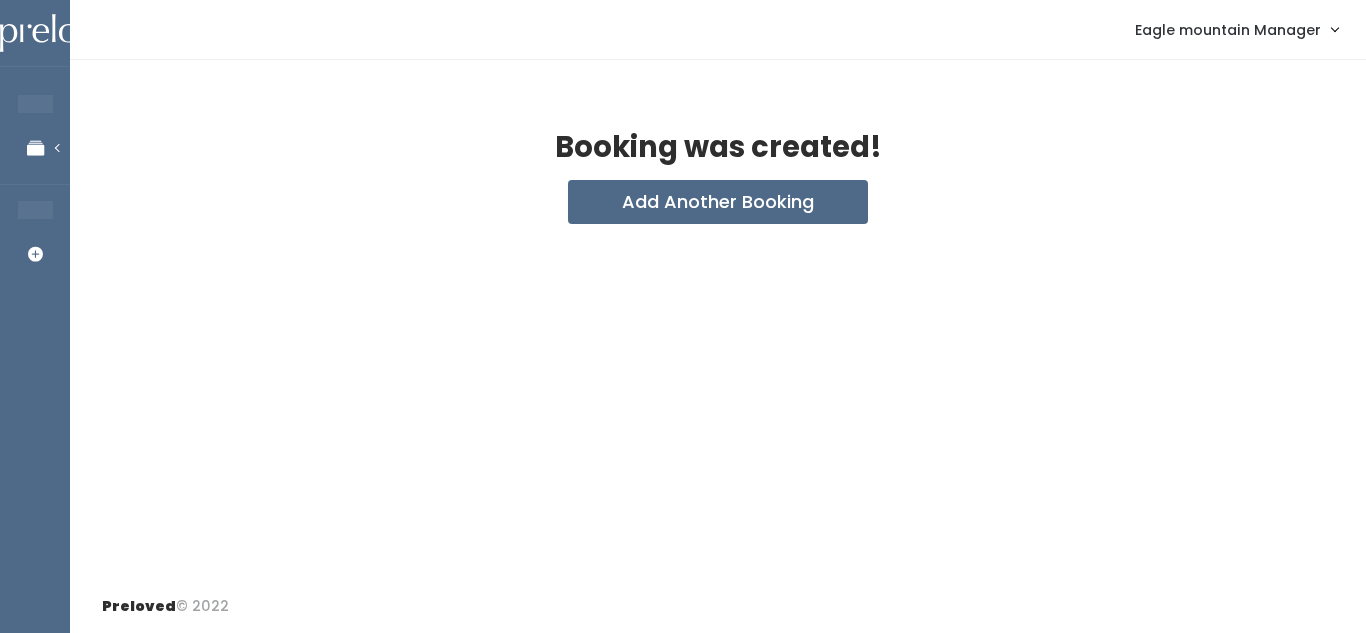 scroll, scrollTop: 0, scrollLeft: 0, axis: both 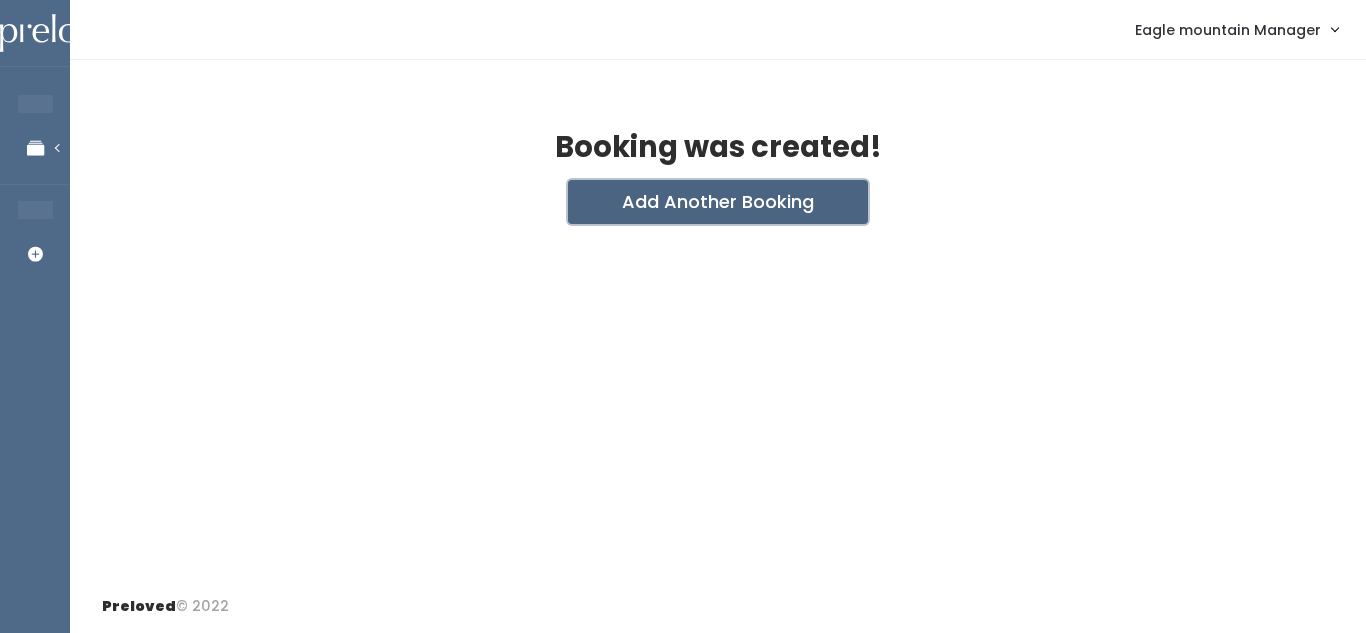 click on "Add Another Booking" at bounding box center (718, 202) 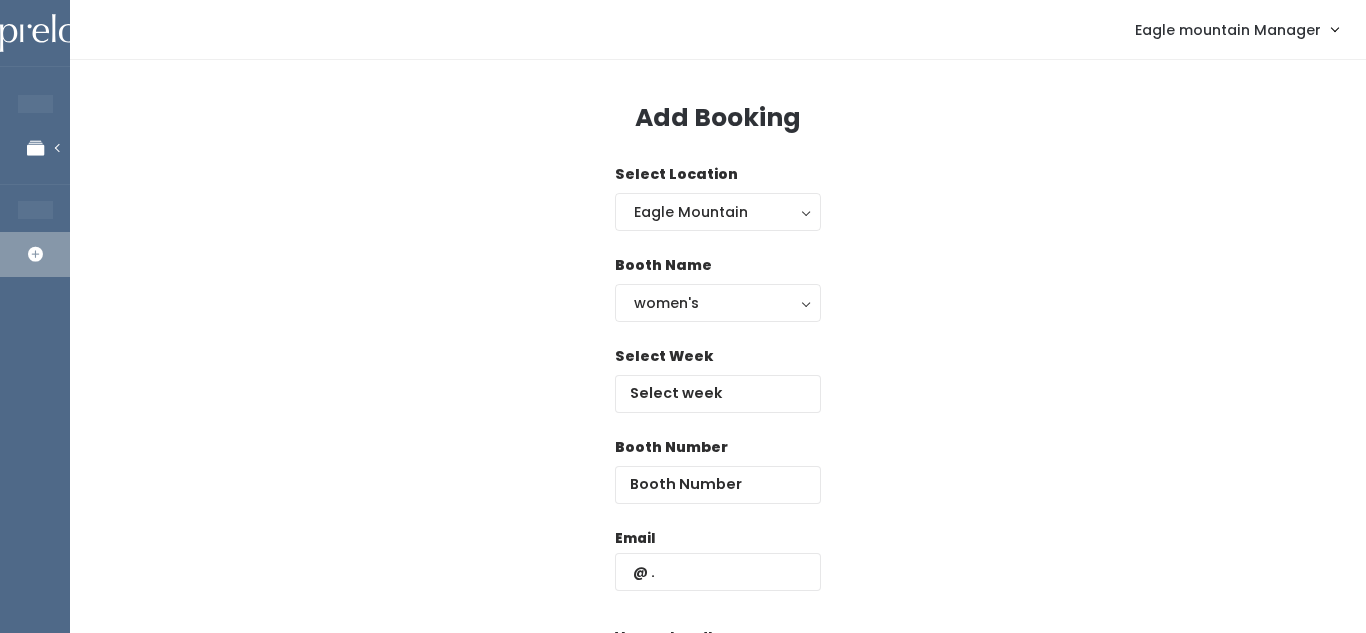 scroll, scrollTop: 0, scrollLeft: 0, axis: both 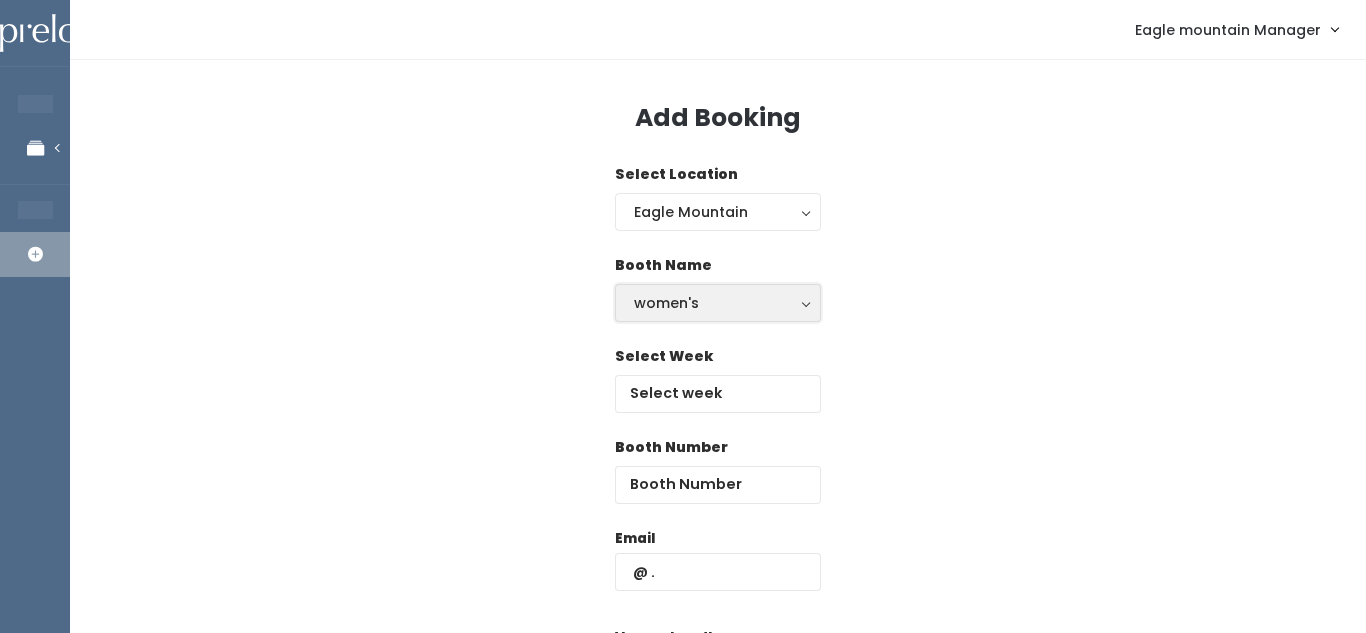 click on "women's" at bounding box center [718, 303] 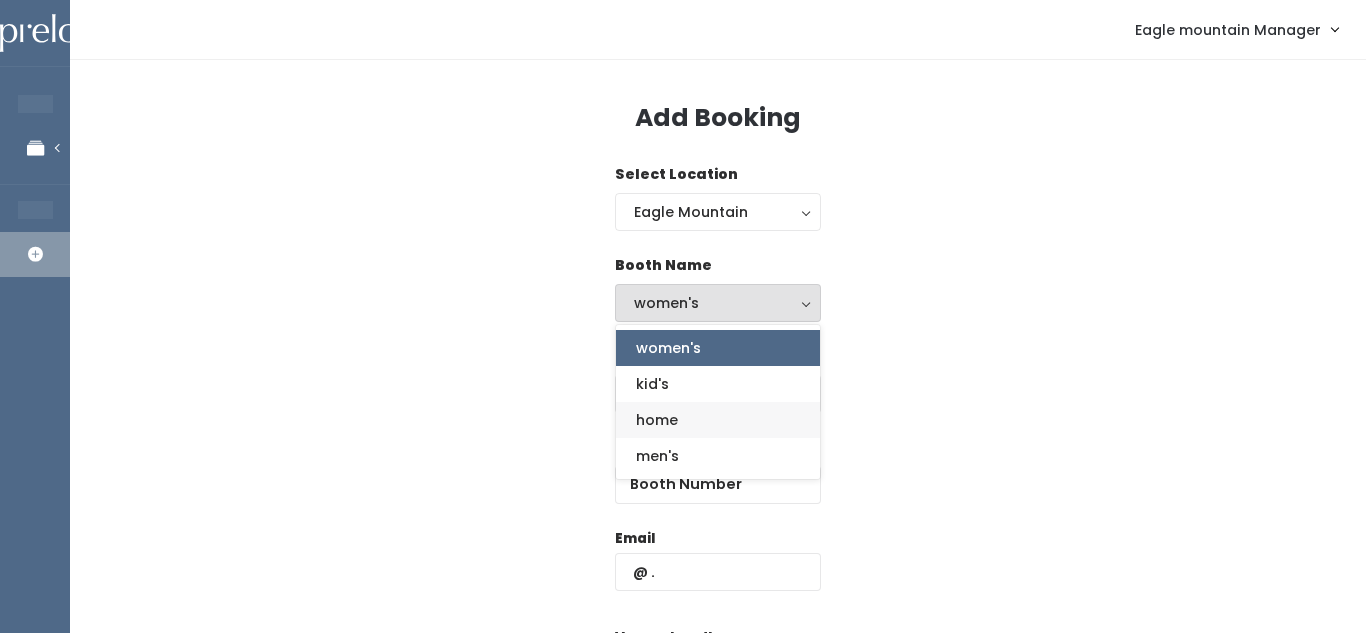 click on "home" at bounding box center (718, 420) 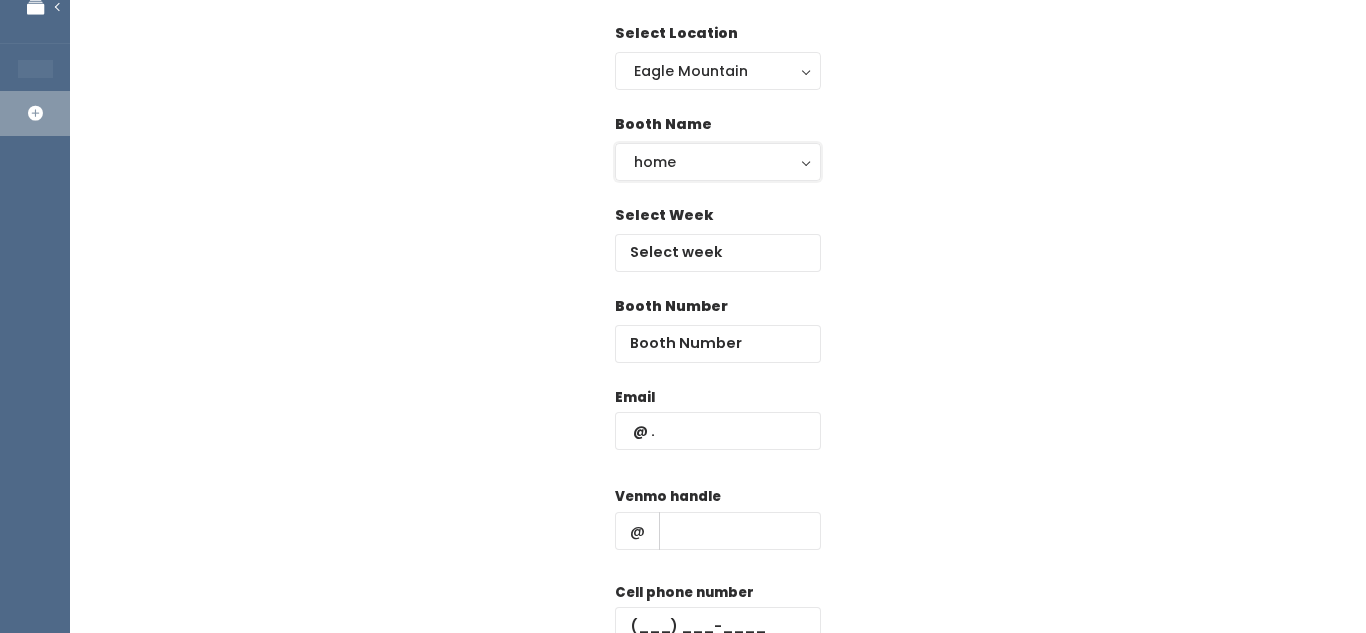 scroll, scrollTop: 156, scrollLeft: 0, axis: vertical 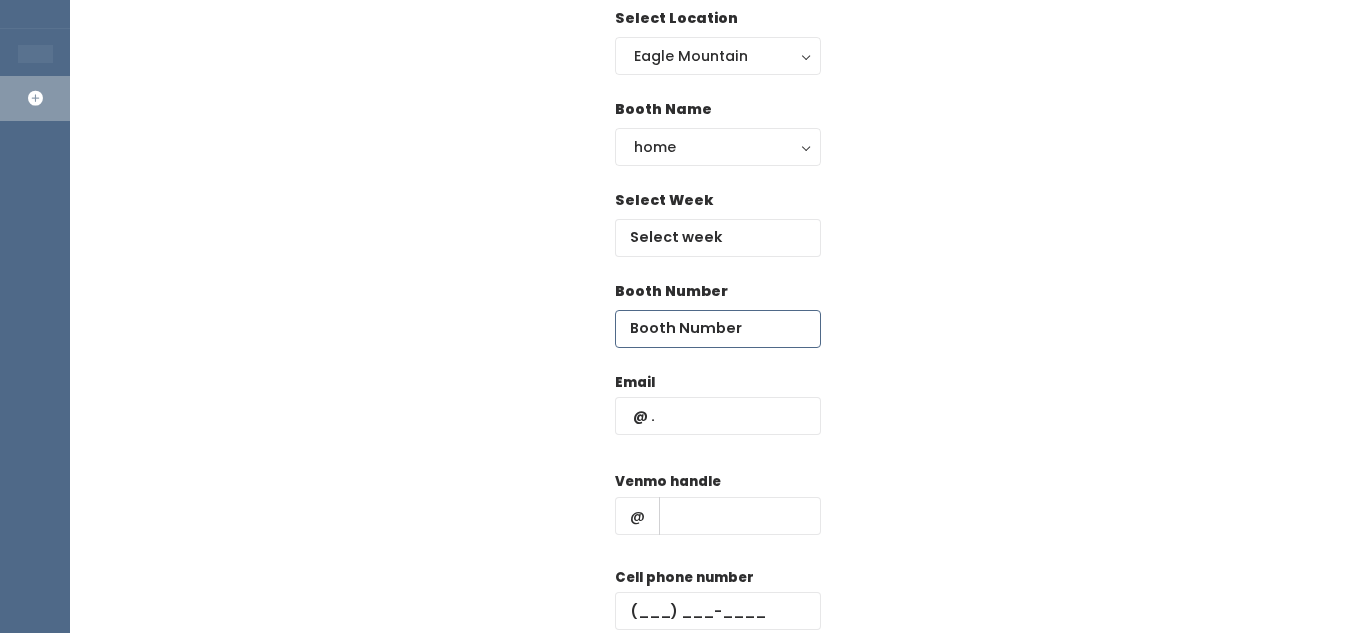 click at bounding box center [718, 329] 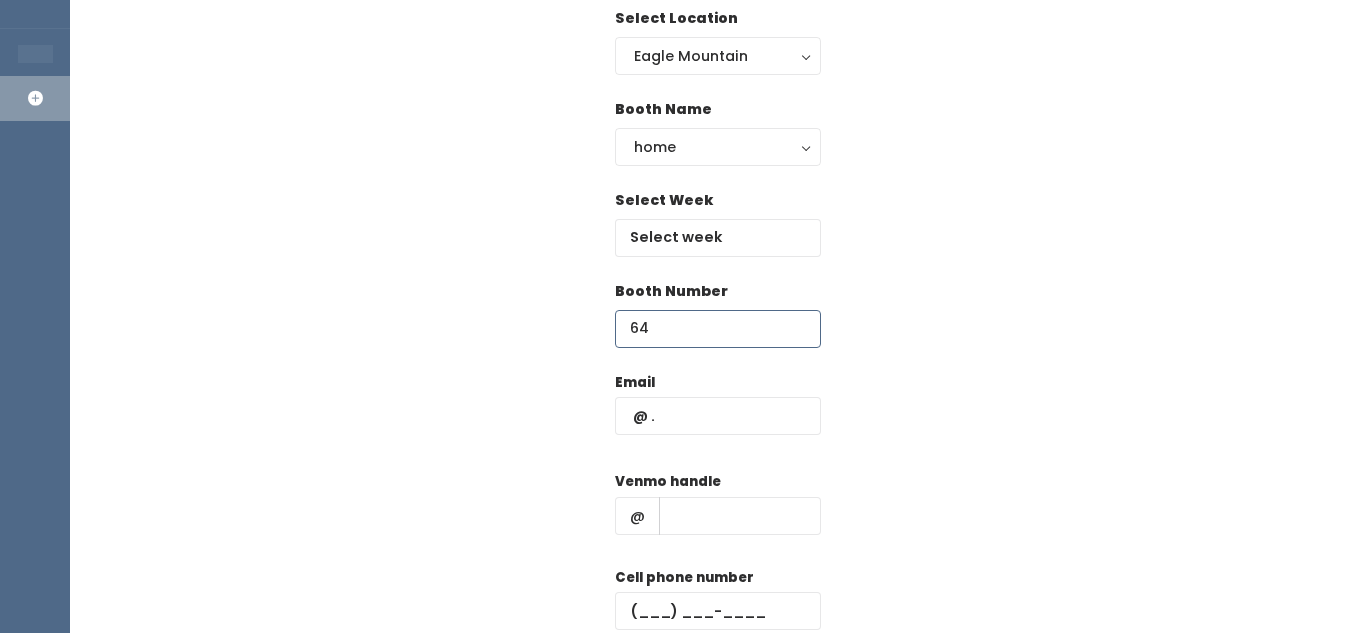 type on "64" 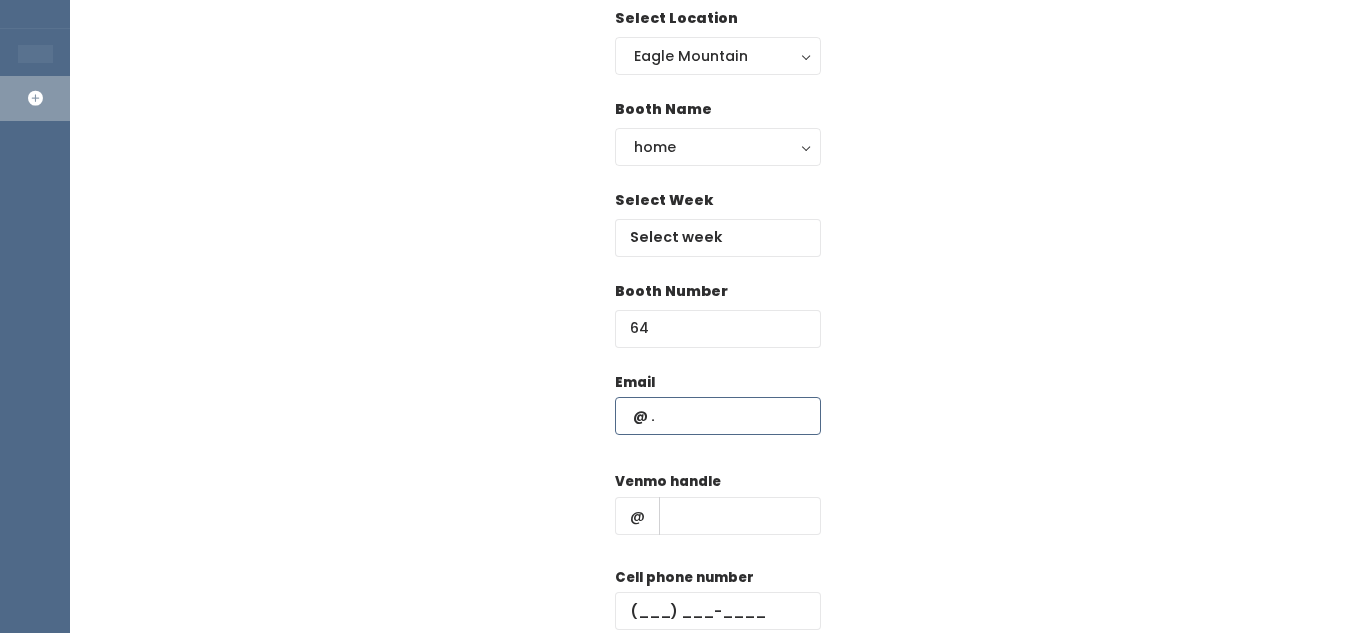 click at bounding box center (718, 416) 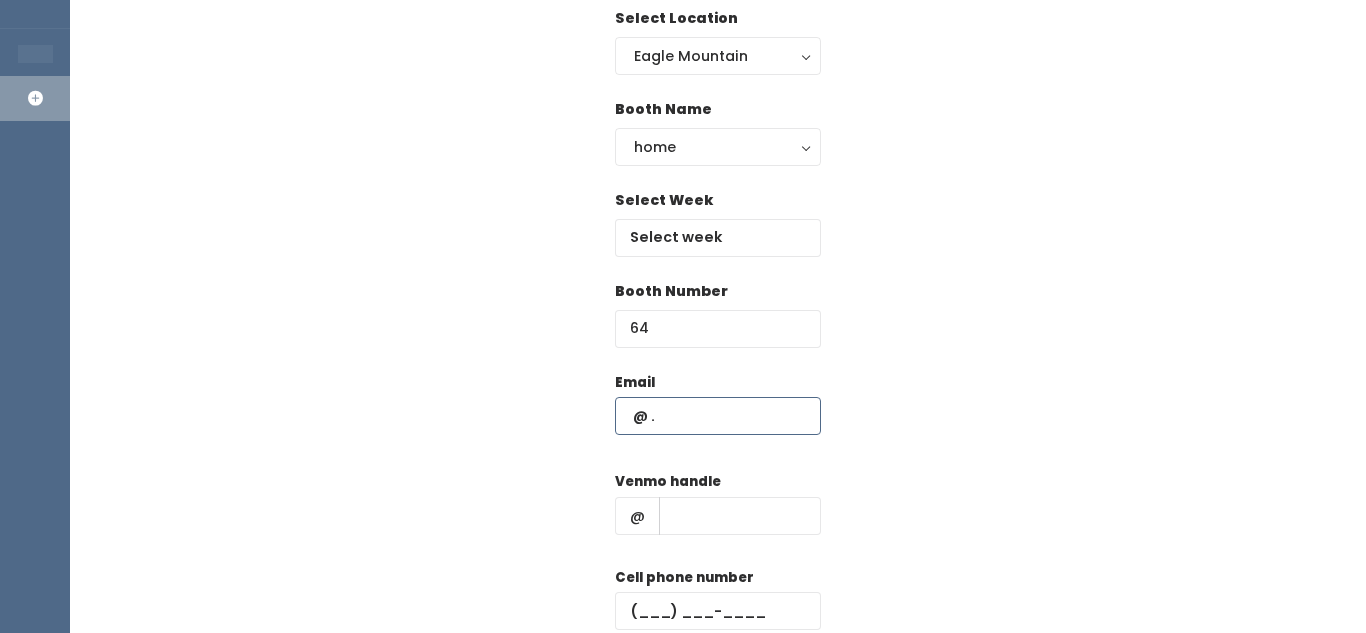paste on "801-638-2747" 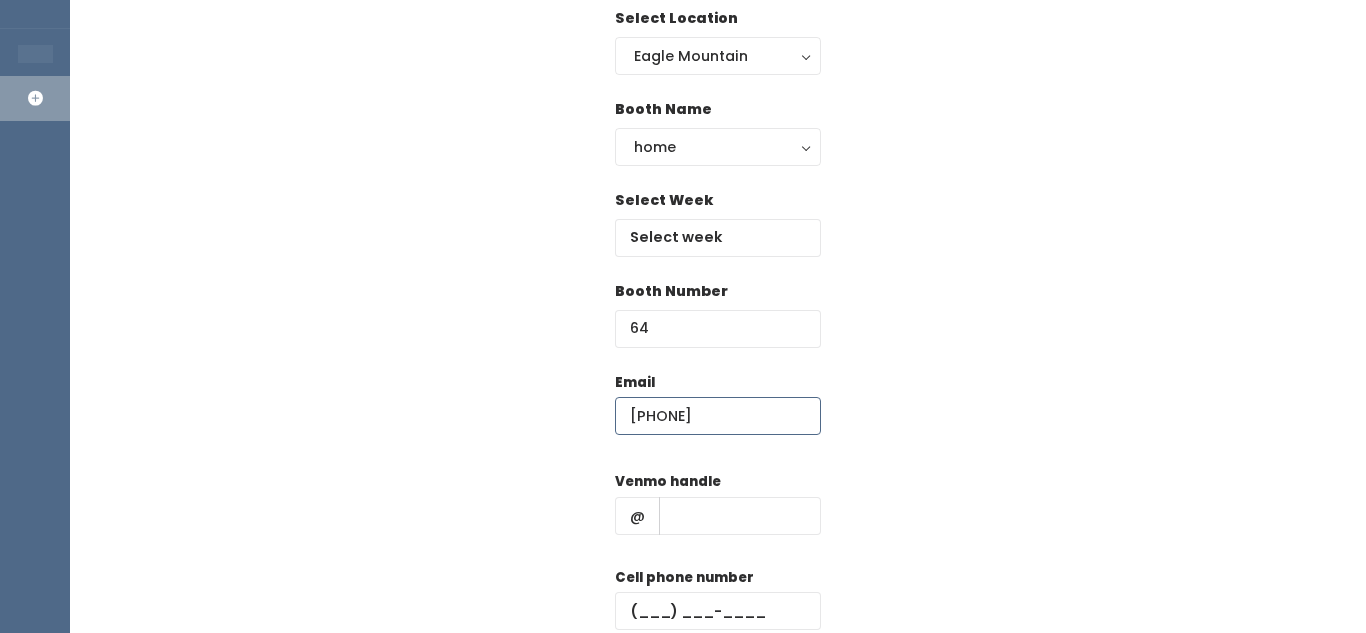 drag, startPoint x: 762, startPoint y: 401, endPoint x: 617, endPoint y: 422, distance: 146.5128 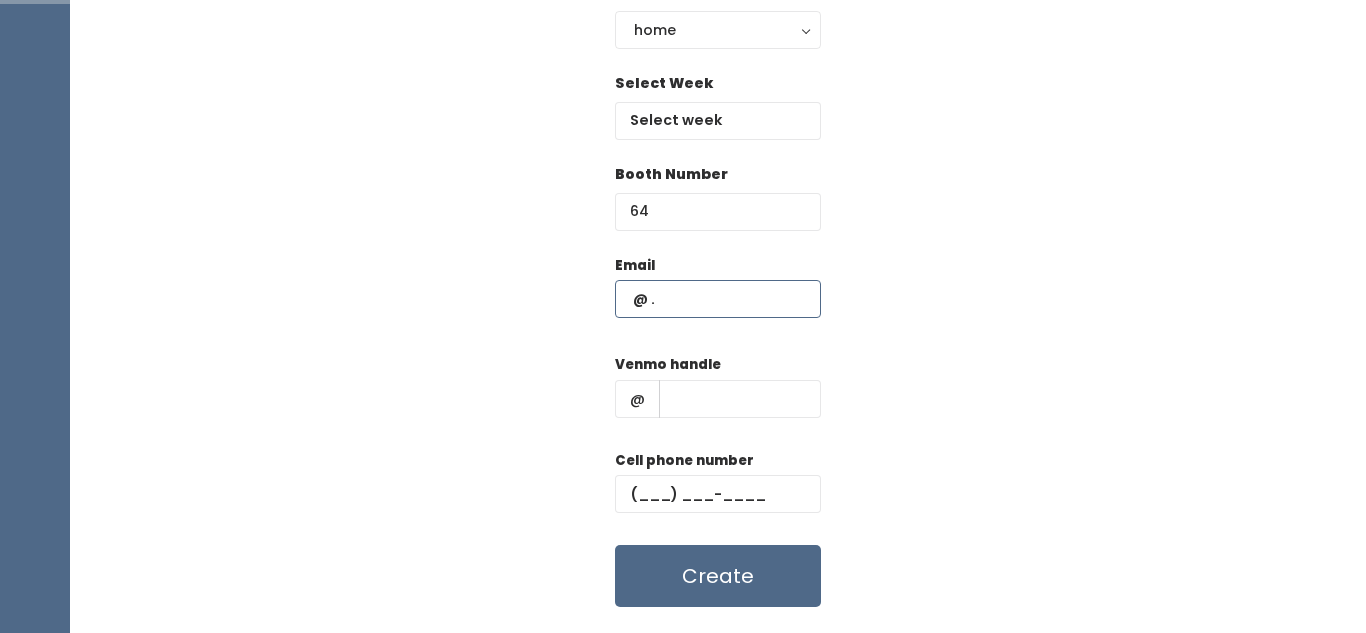 scroll, scrollTop: 284, scrollLeft: 0, axis: vertical 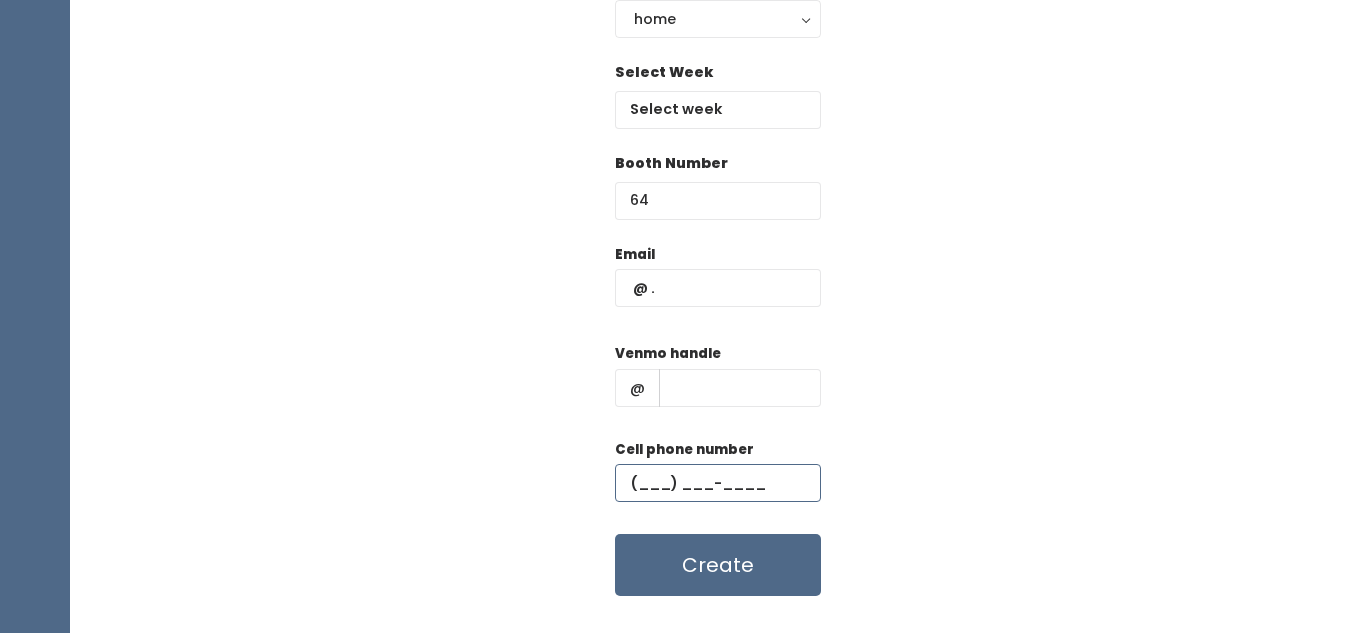 click at bounding box center [718, 483] 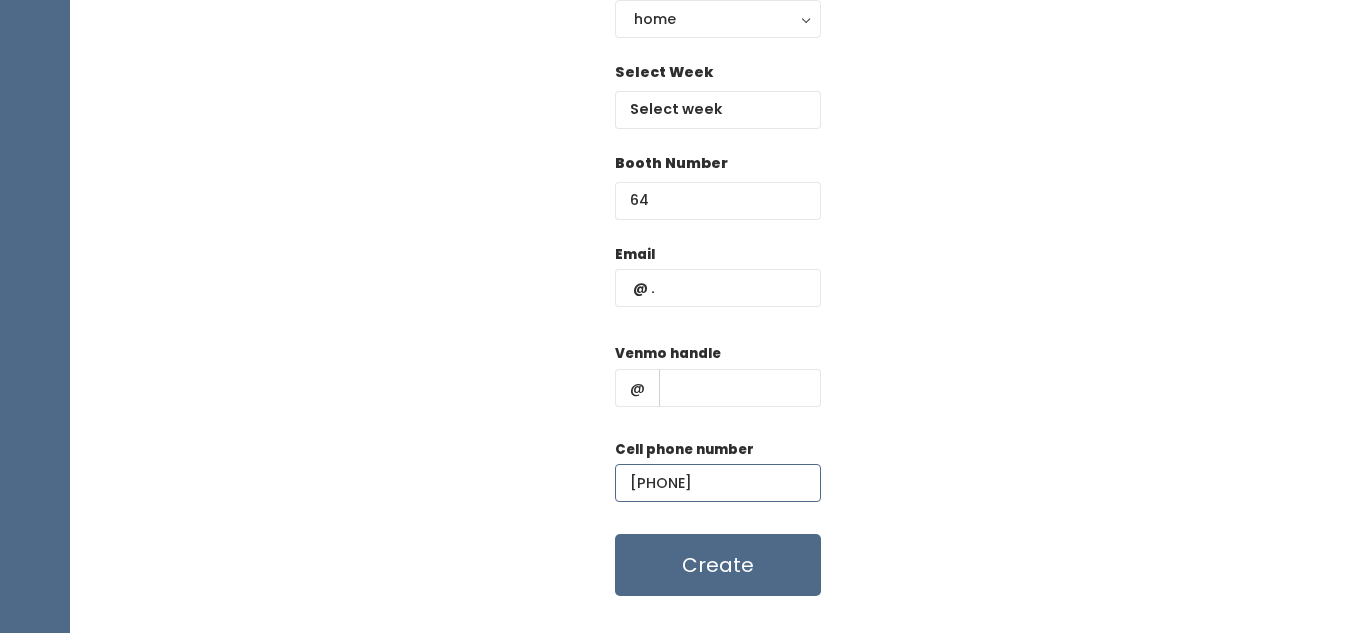 type on "(801) 638-2747" 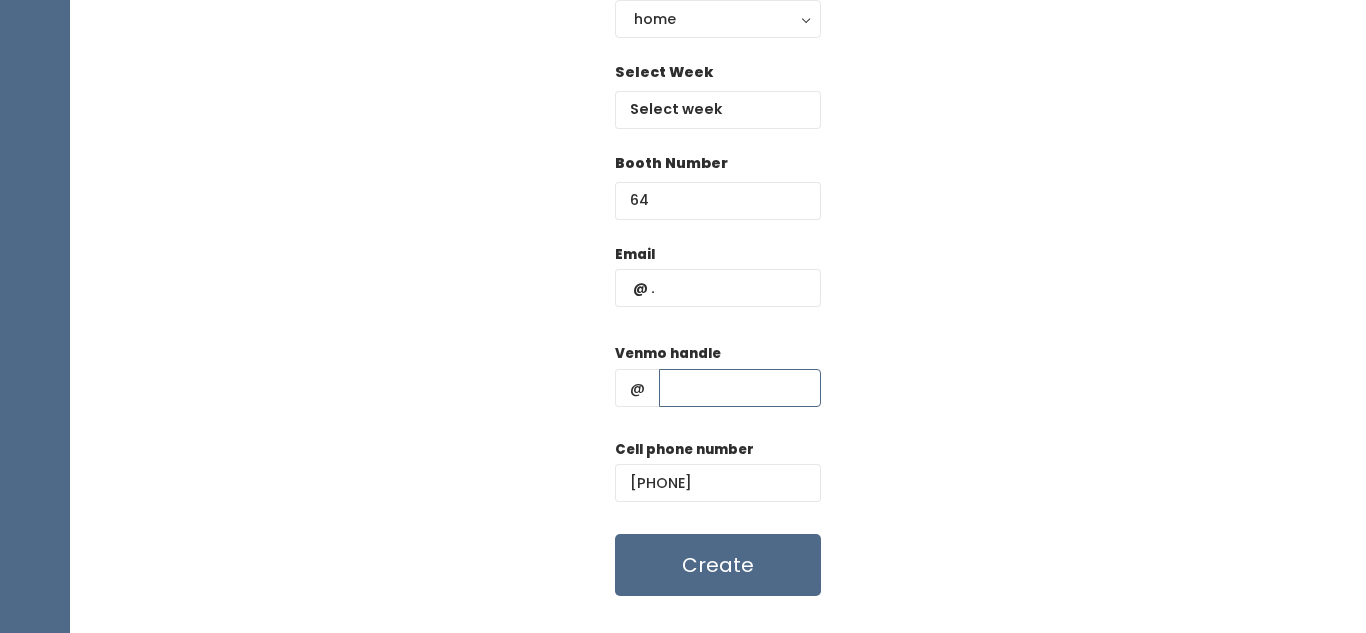 click at bounding box center [740, 388] 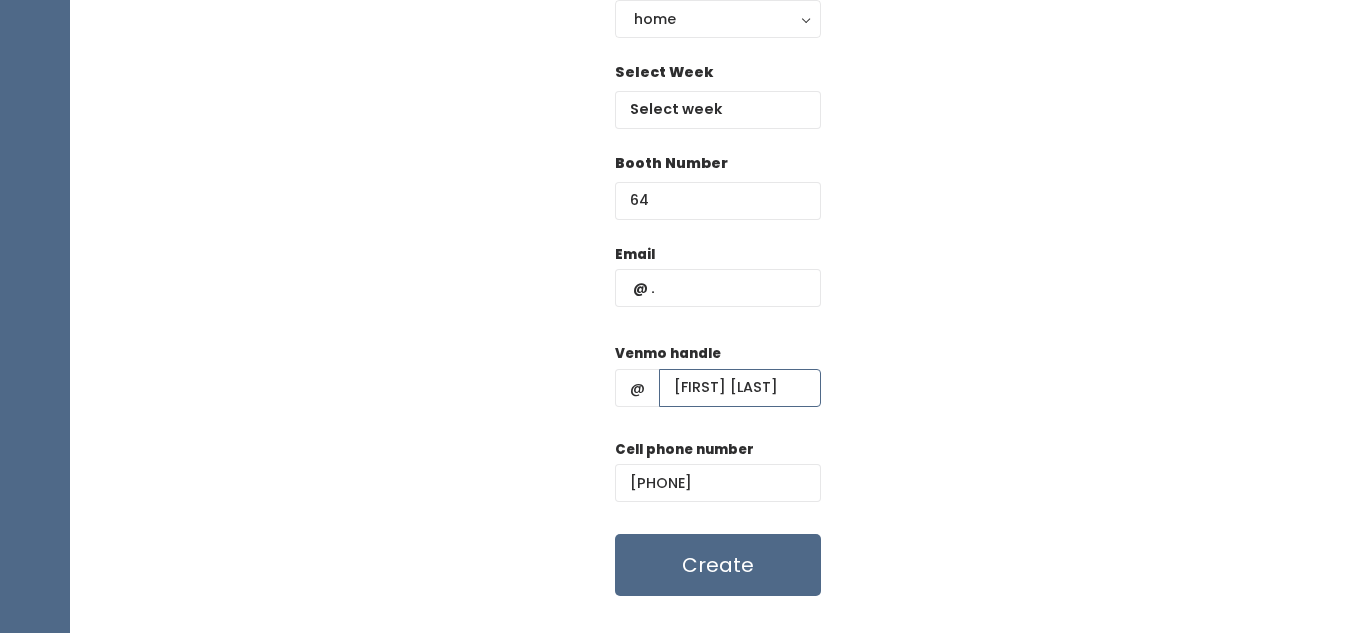 type on "nadine-knight" 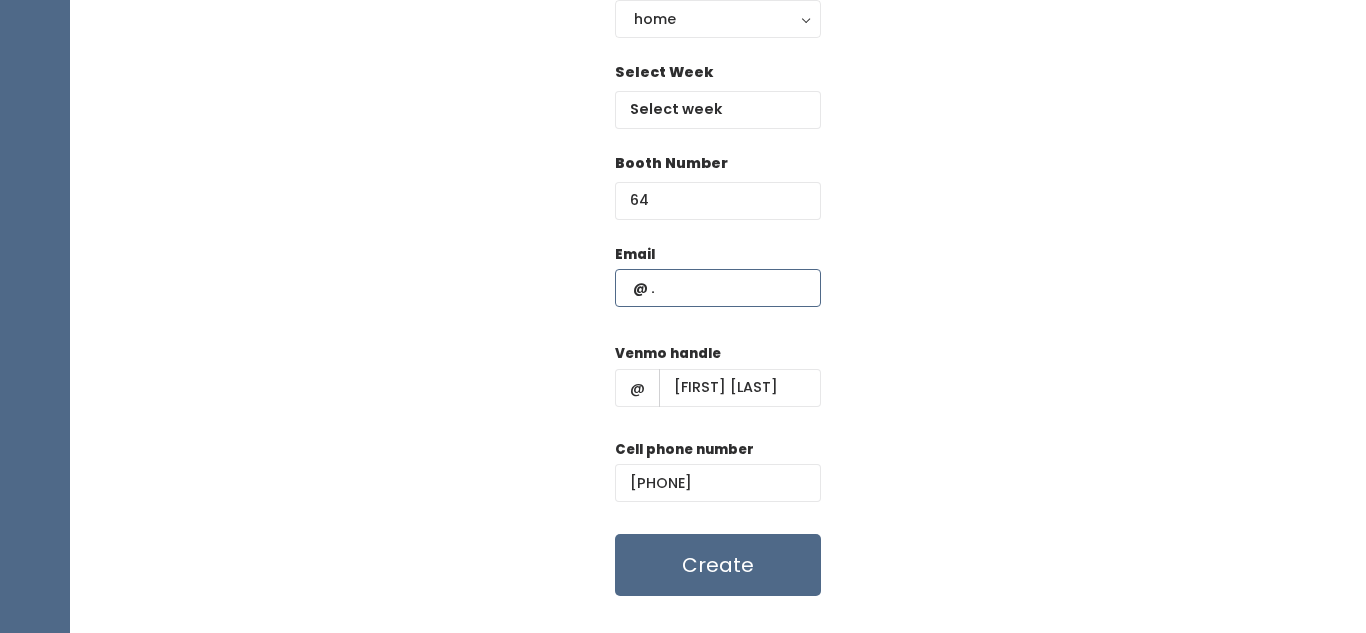 click at bounding box center [718, 288] 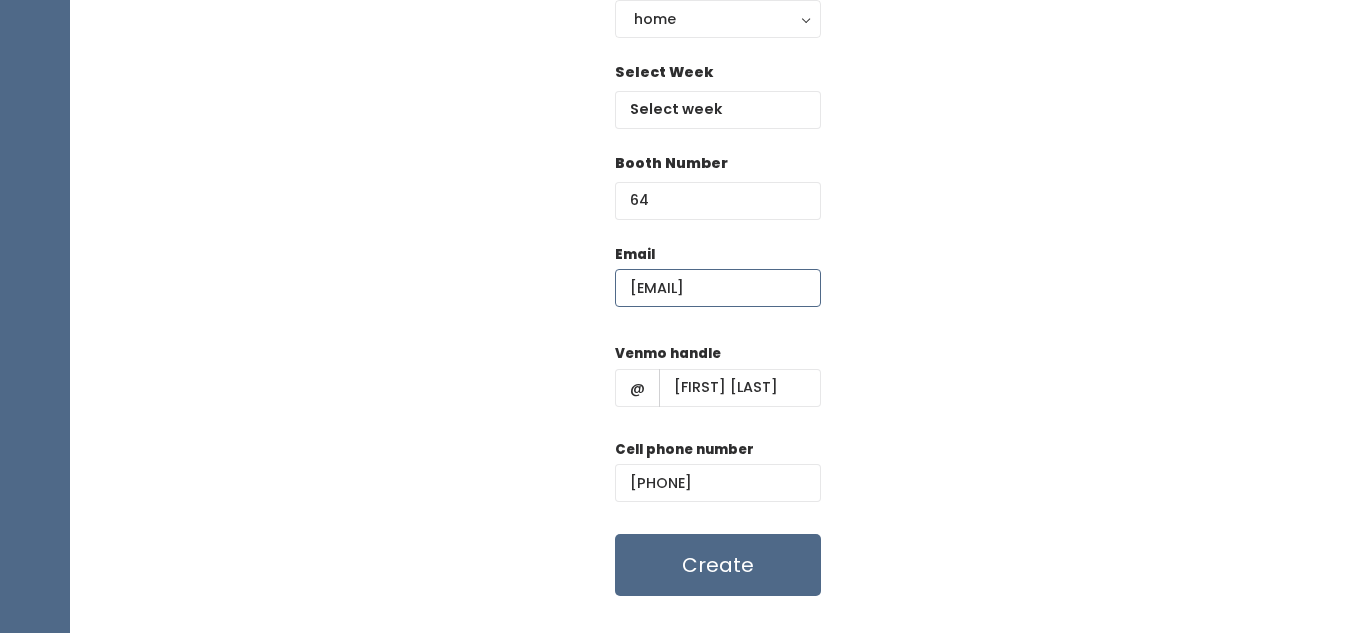 scroll, scrollTop: 0, scrollLeft: 38, axis: horizontal 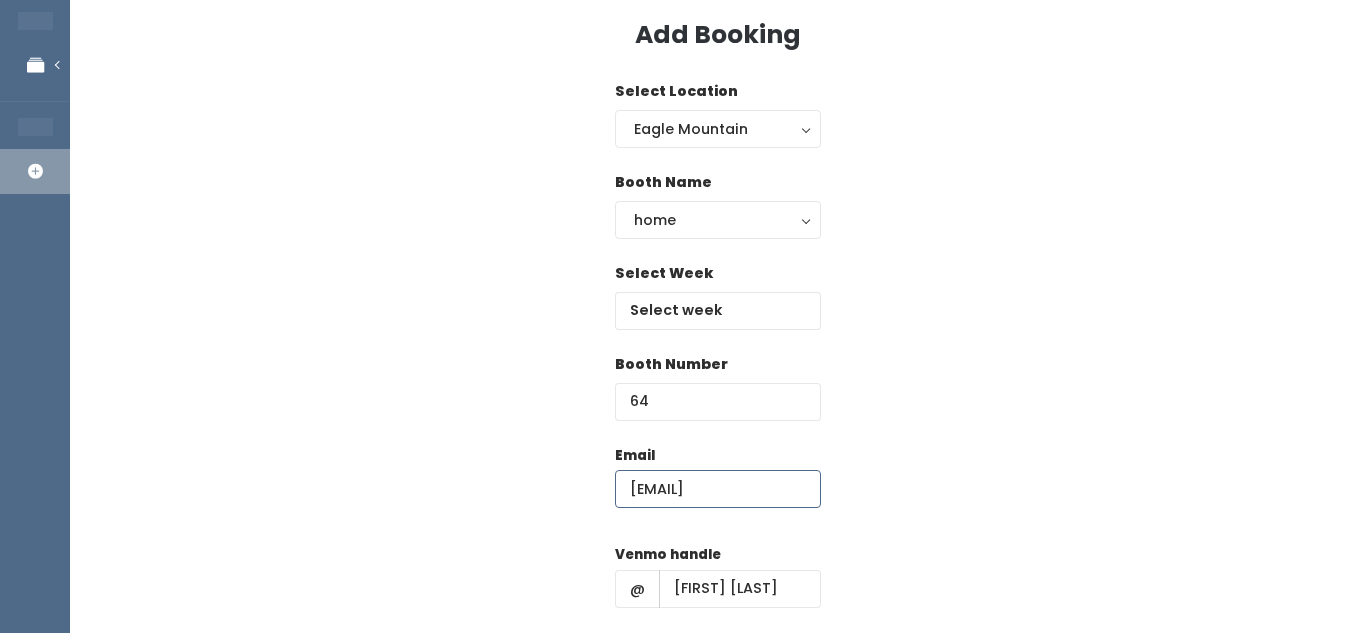 type on "Nadine.knight63@yahoo.com" 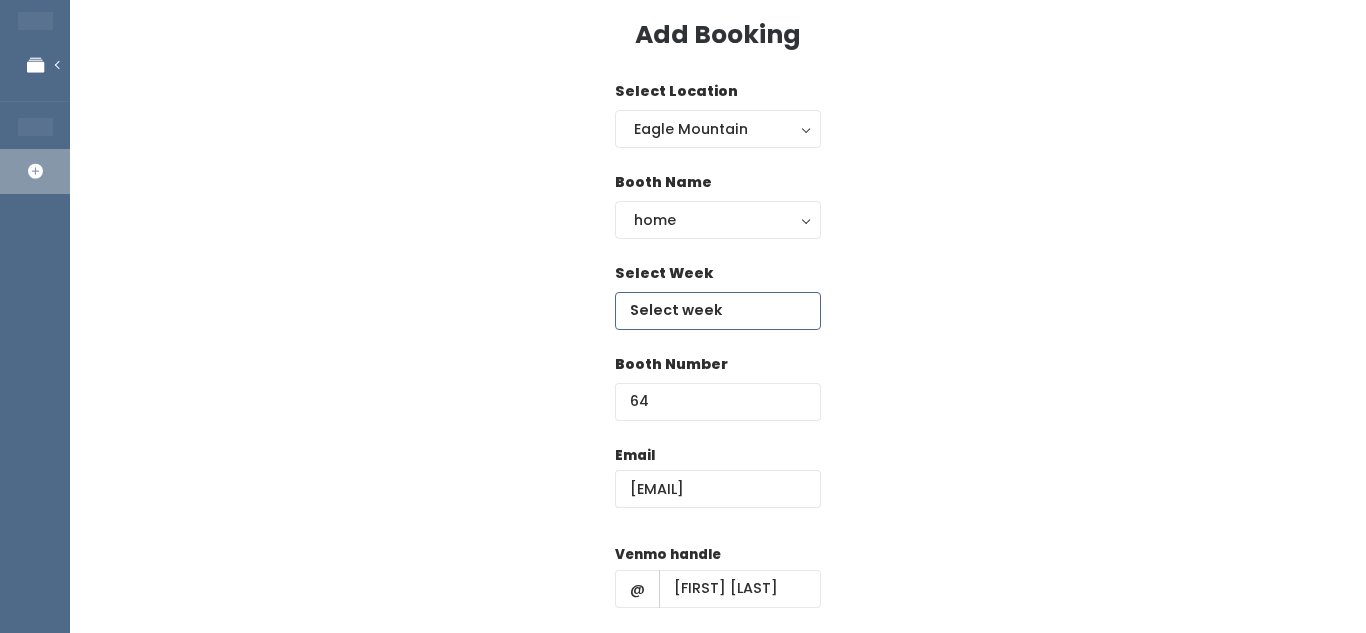 click at bounding box center [718, 311] 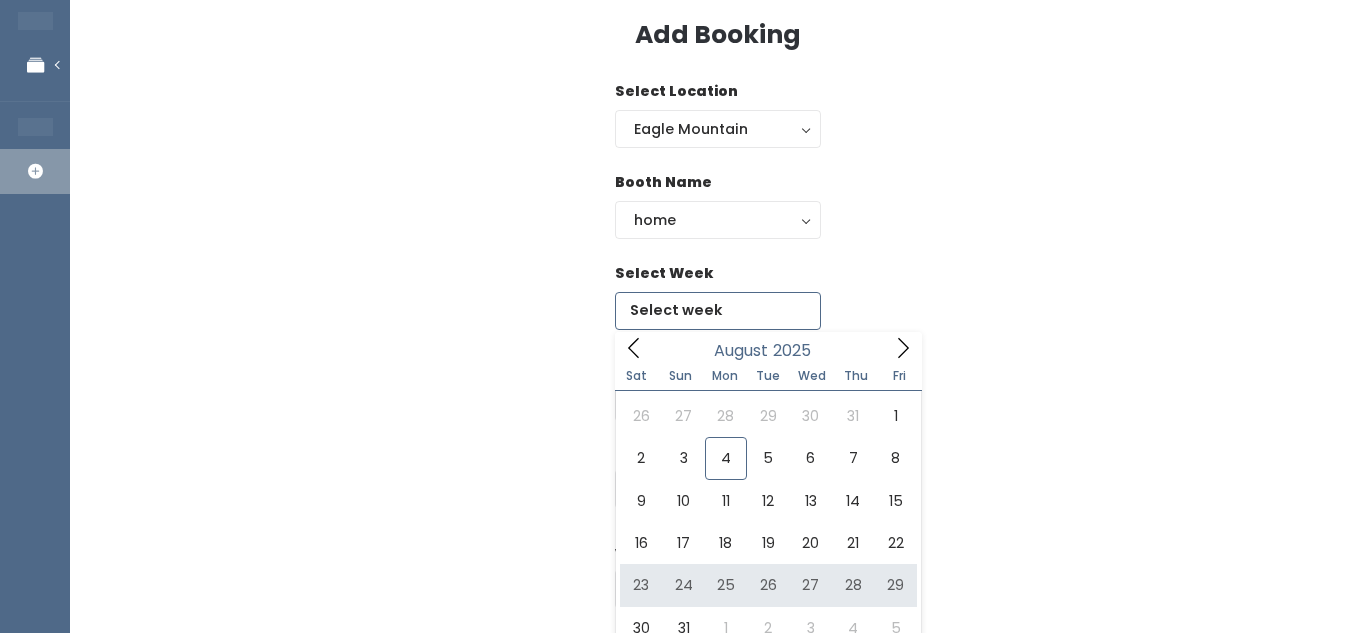 type on "August 23 to August 29" 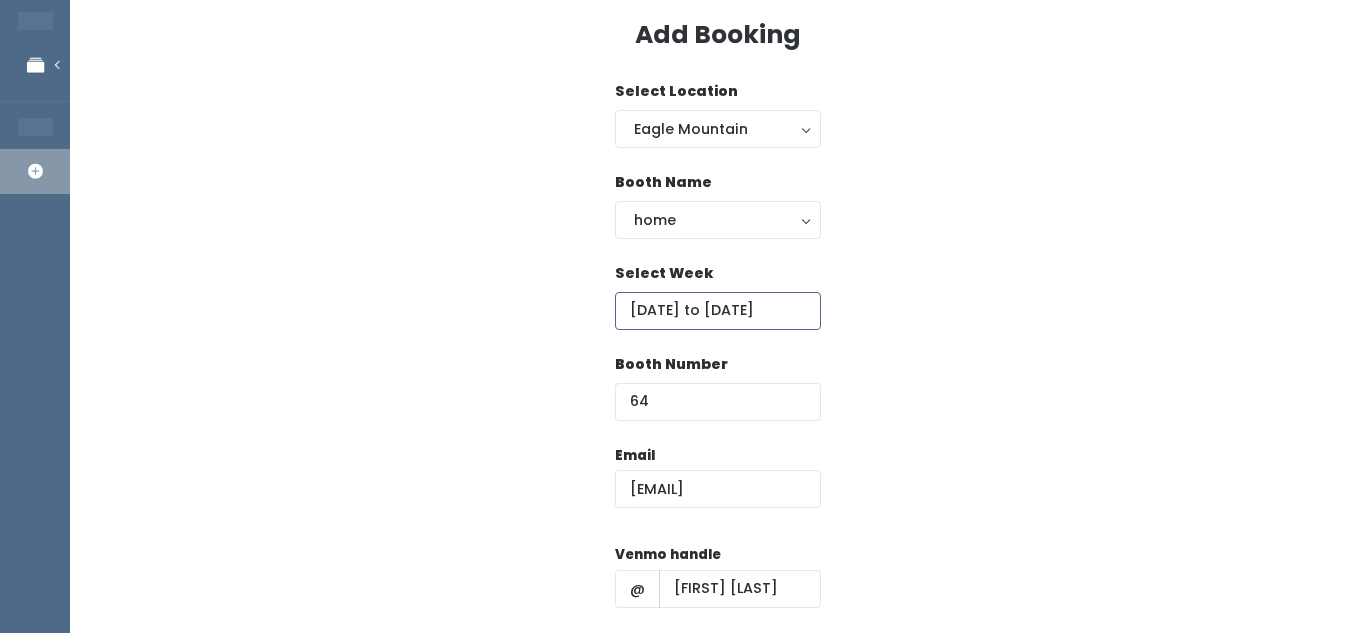 scroll, scrollTop: 324, scrollLeft: 0, axis: vertical 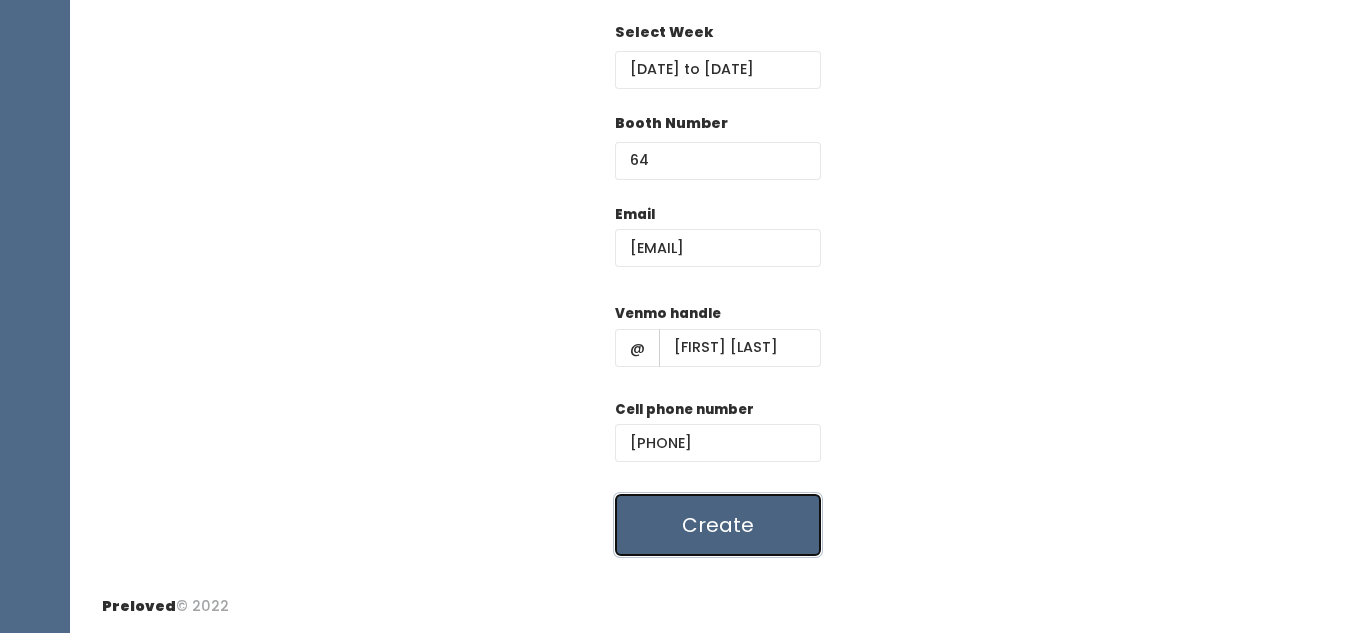 click on "Create" at bounding box center (718, 525) 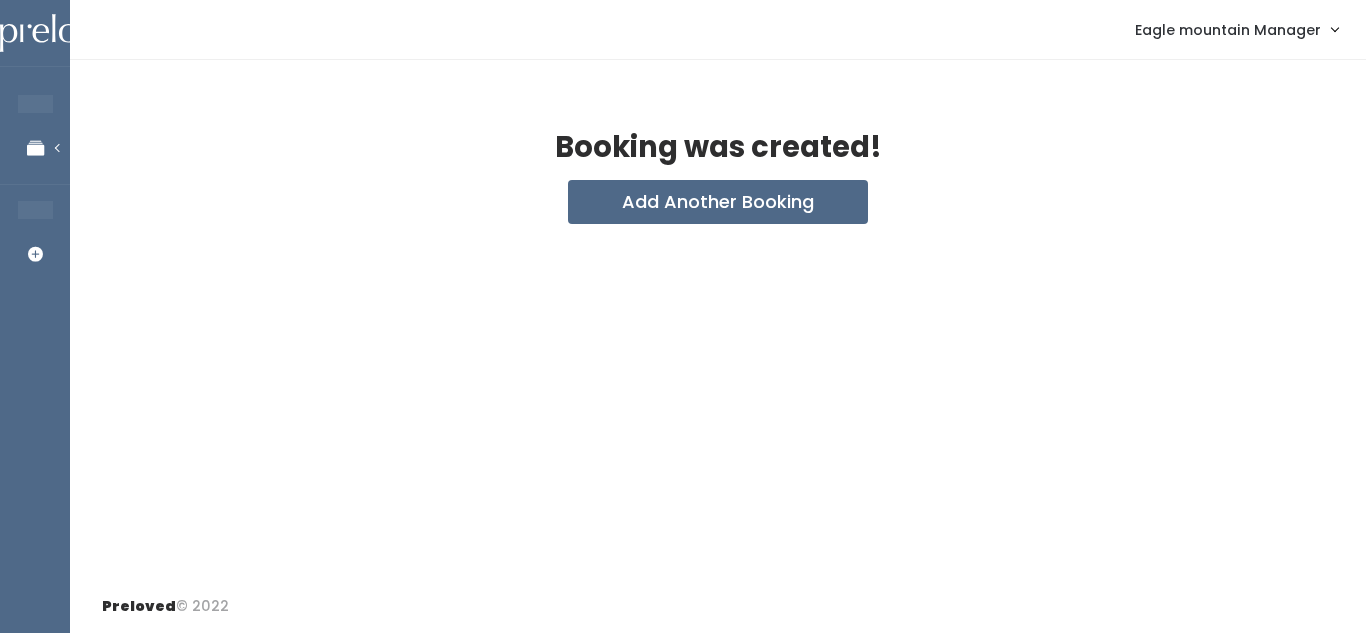 scroll, scrollTop: 0, scrollLeft: 0, axis: both 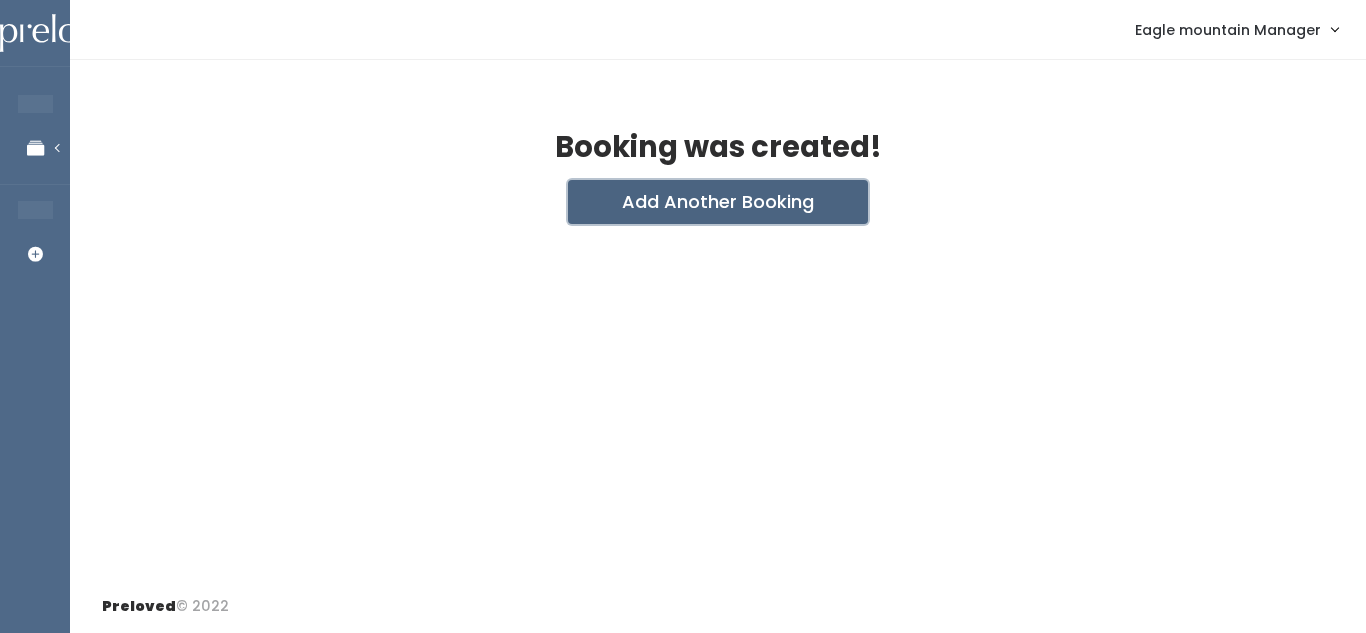 click on "Add Another Booking" at bounding box center (718, 202) 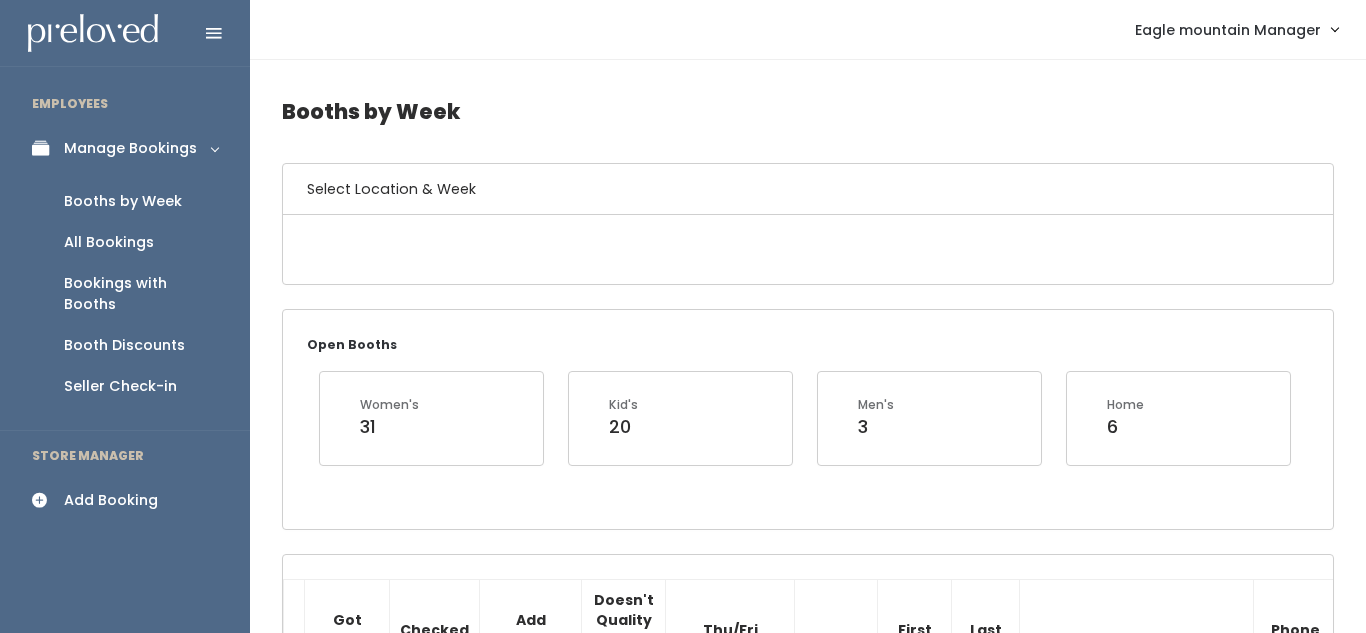 scroll, scrollTop: 3316, scrollLeft: 0, axis: vertical 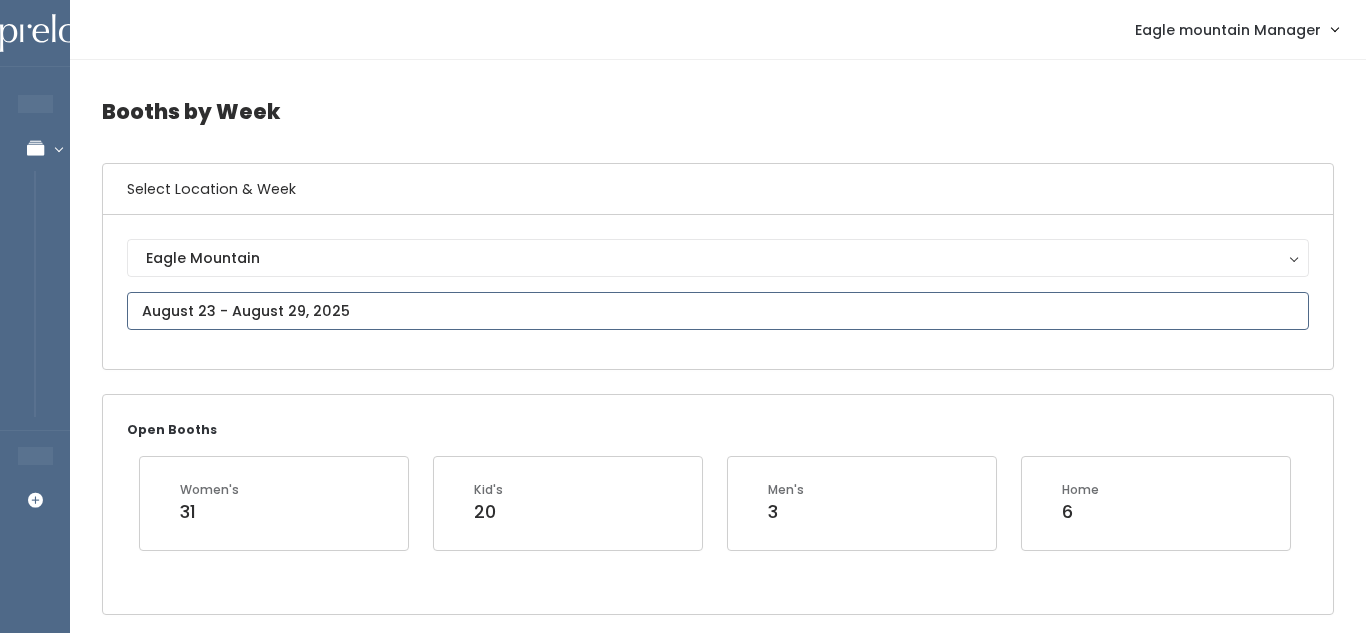 click on "EMPLOYEES
Manage Bookings
Booths by Week
All Bookings
Bookings with Booths
Booth Discounts
Seller Check-in
STORE MANAGER
Add Booking
[CITY] Manager" at bounding box center (683, 1969) 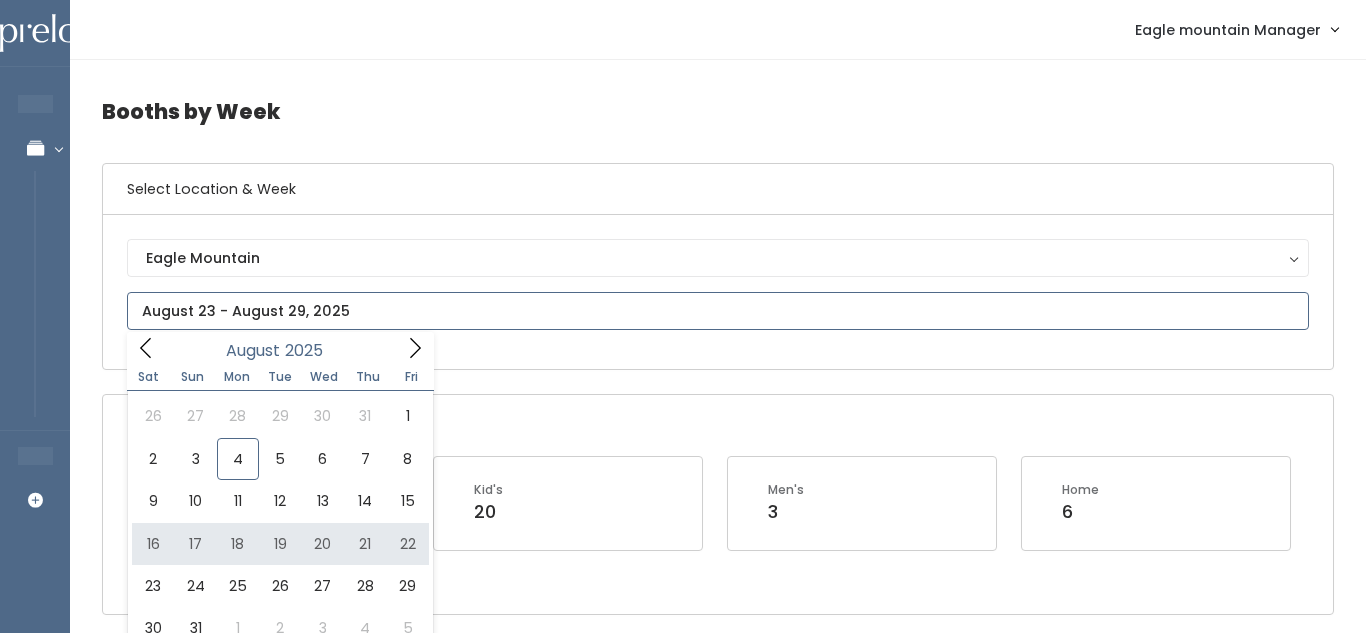 type on "[MONTH] [NUMBER] to [MONTH] [NUMBER]" 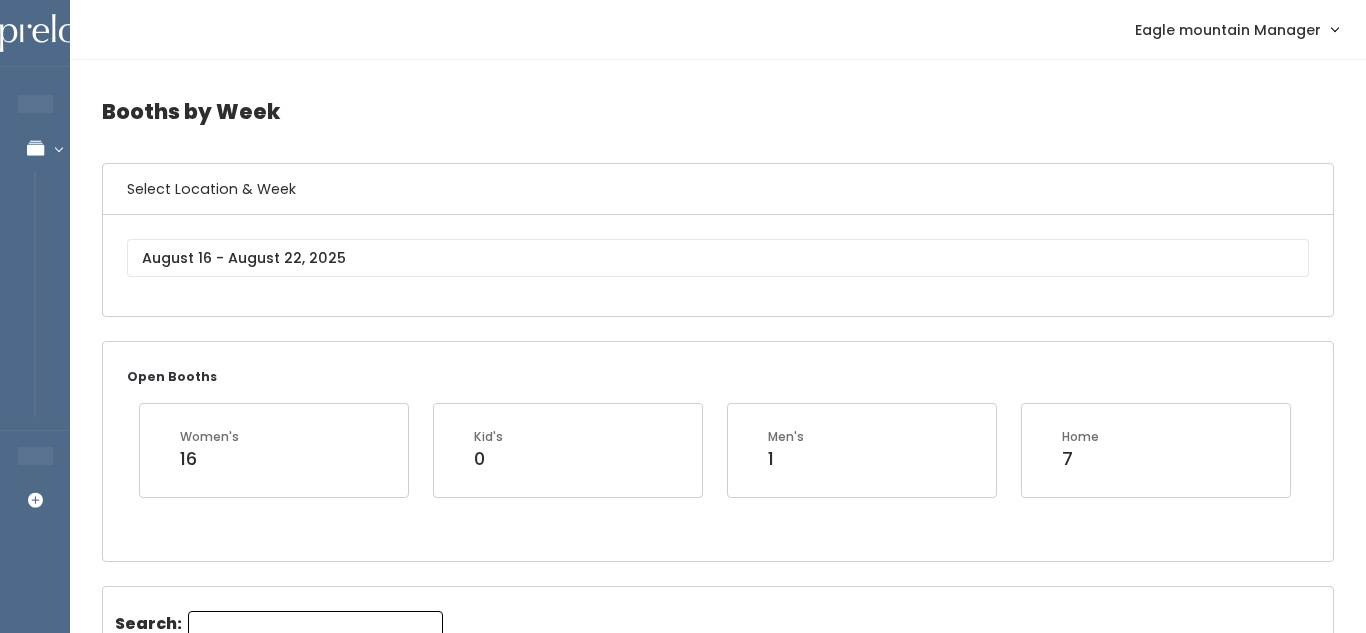 scroll, scrollTop: 992, scrollLeft: 0, axis: vertical 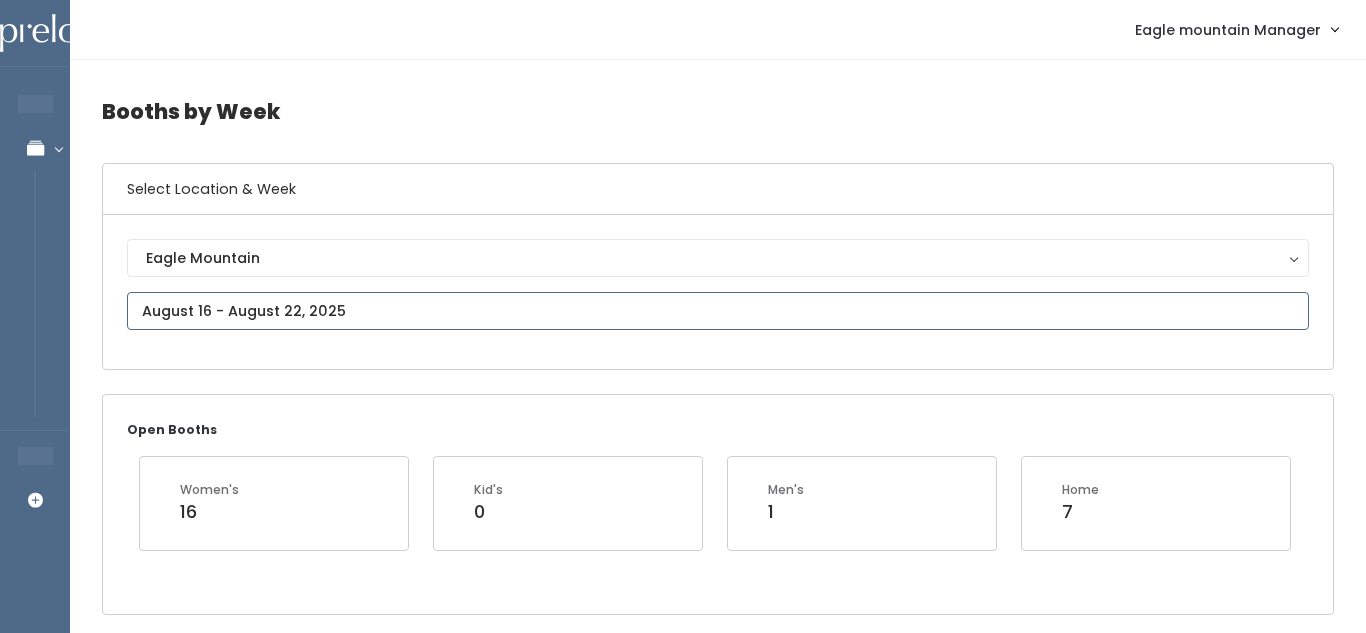 click at bounding box center [718, 311] 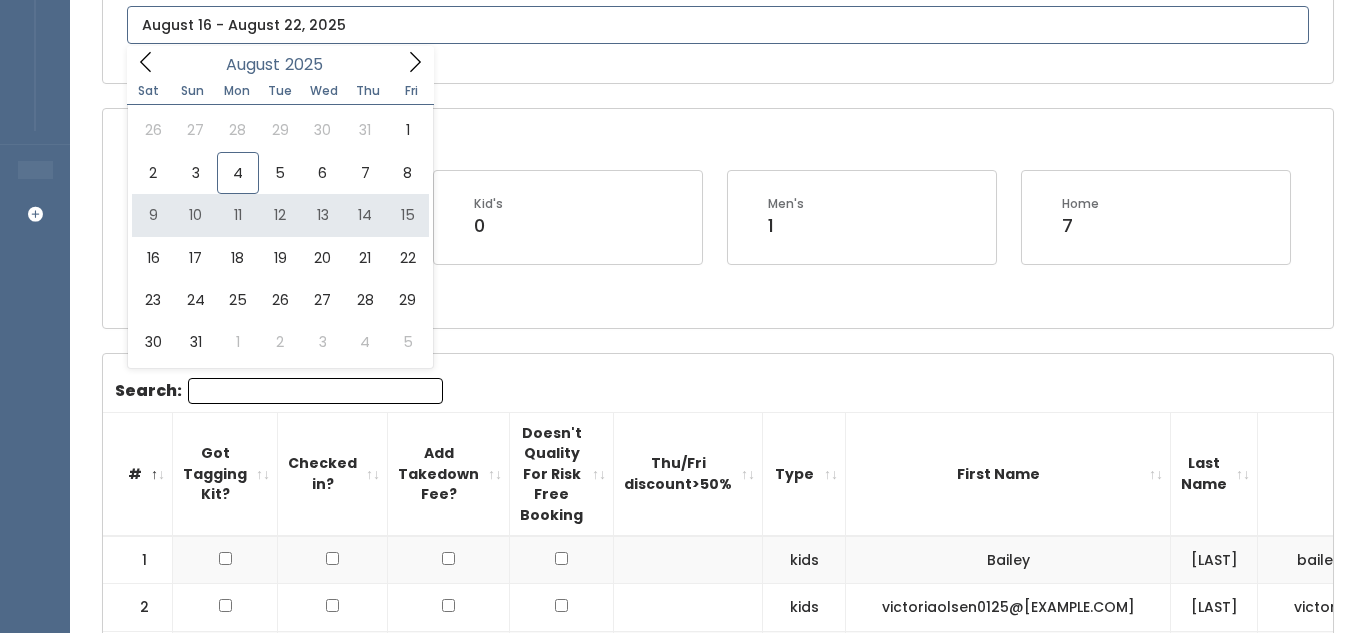 scroll, scrollTop: 287, scrollLeft: 0, axis: vertical 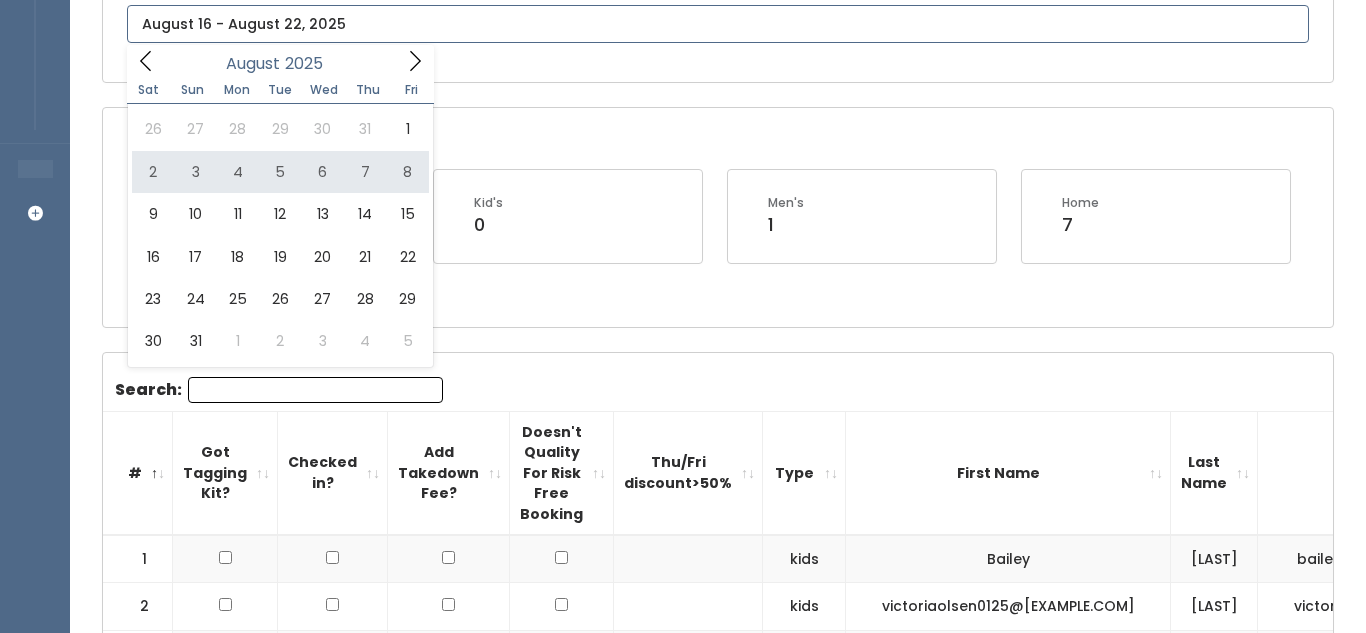 type on "August 2 to August 8" 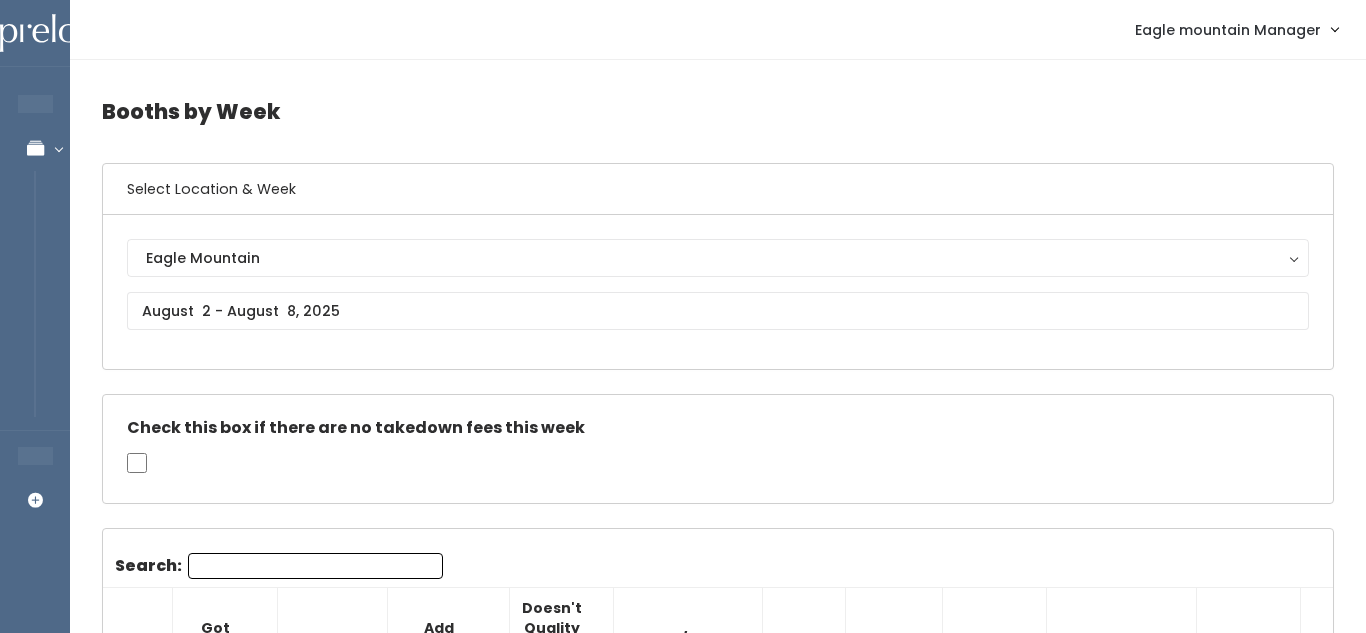 scroll, scrollTop: 0, scrollLeft: 0, axis: both 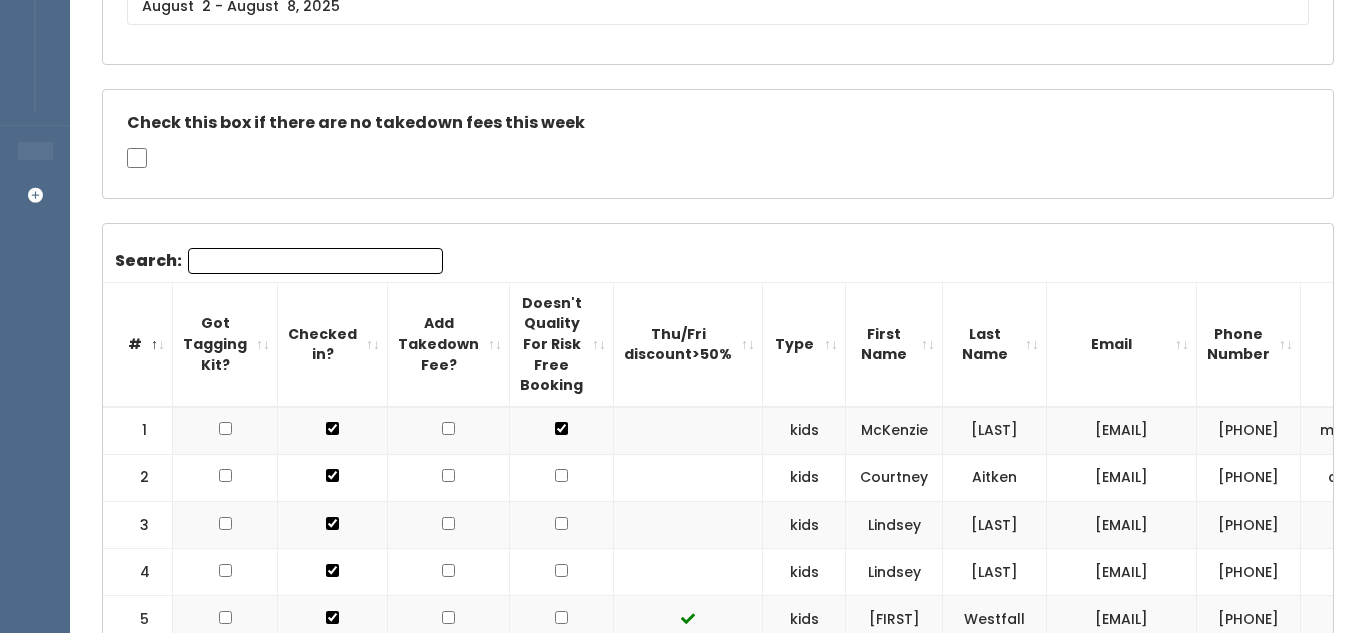 click on "Search:" at bounding box center (315, 261) 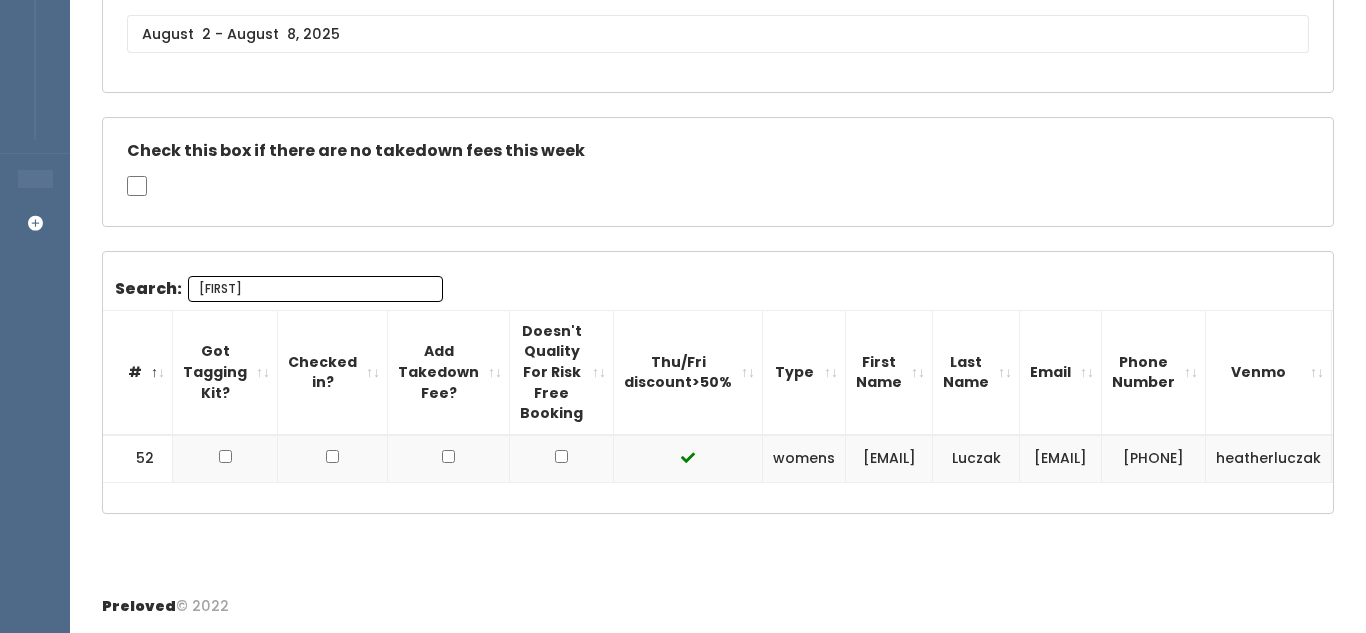 scroll, scrollTop: 292, scrollLeft: 0, axis: vertical 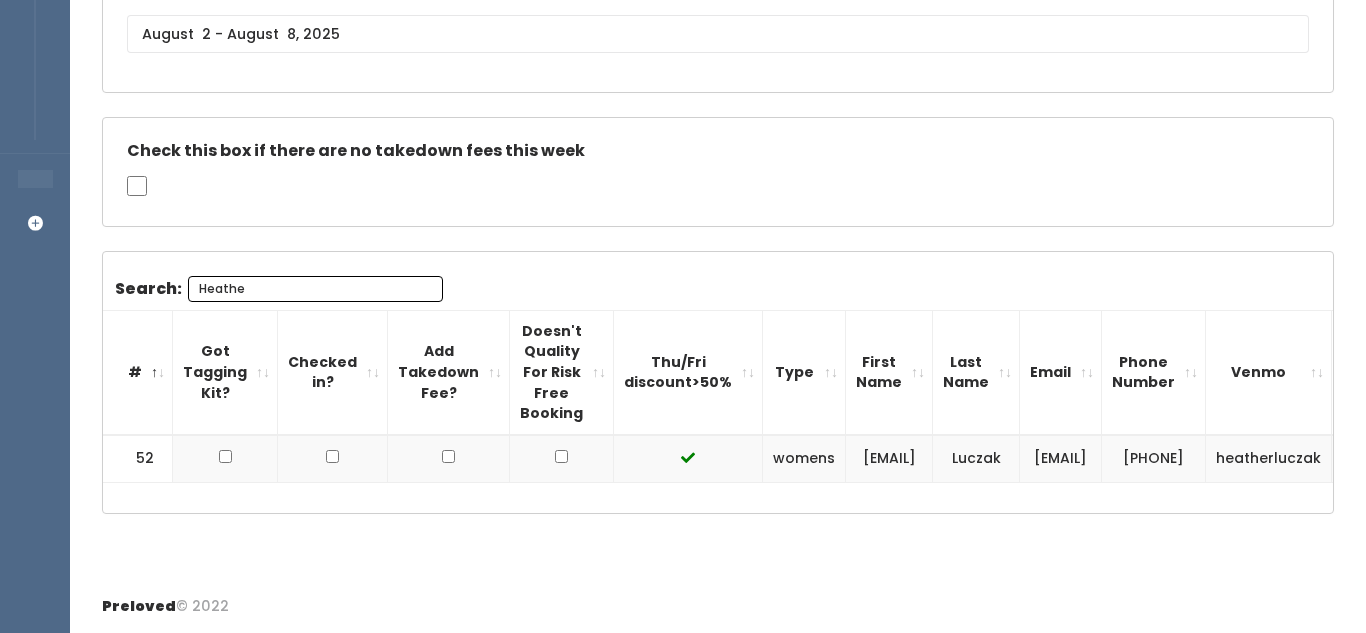 type on "Heather" 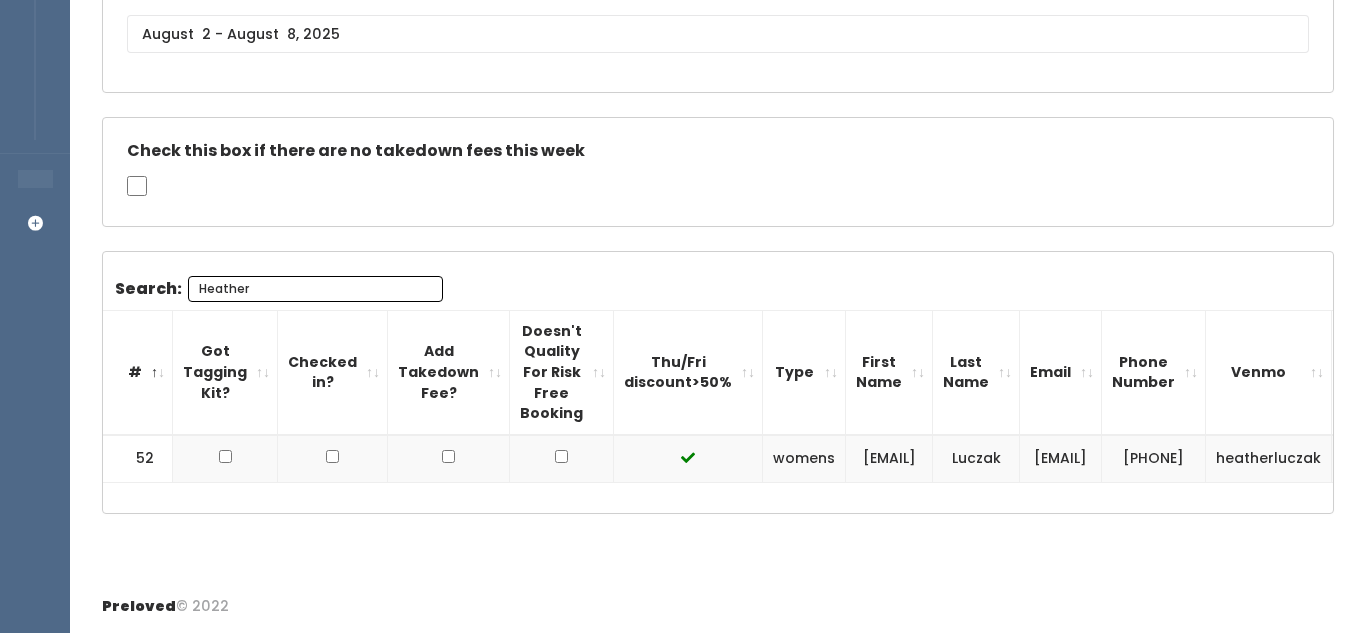 click on "Heather" at bounding box center [315, 289] 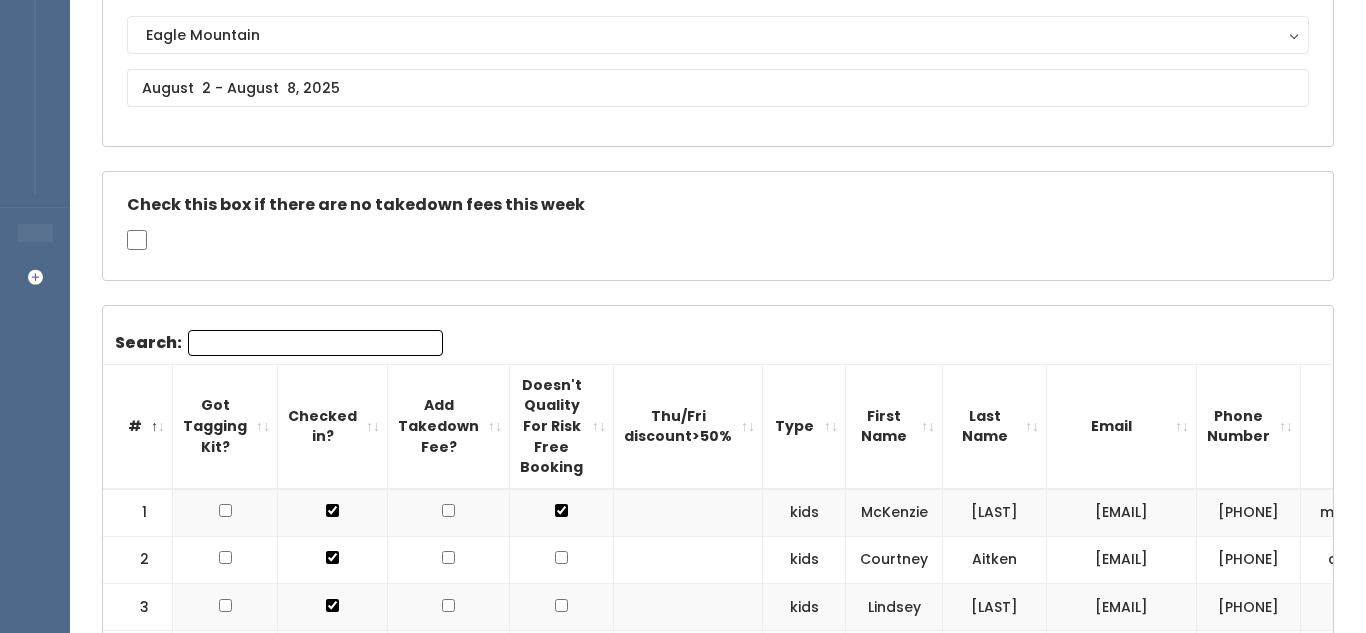 scroll, scrollTop: 221, scrollLeft: 0, axis: vertical 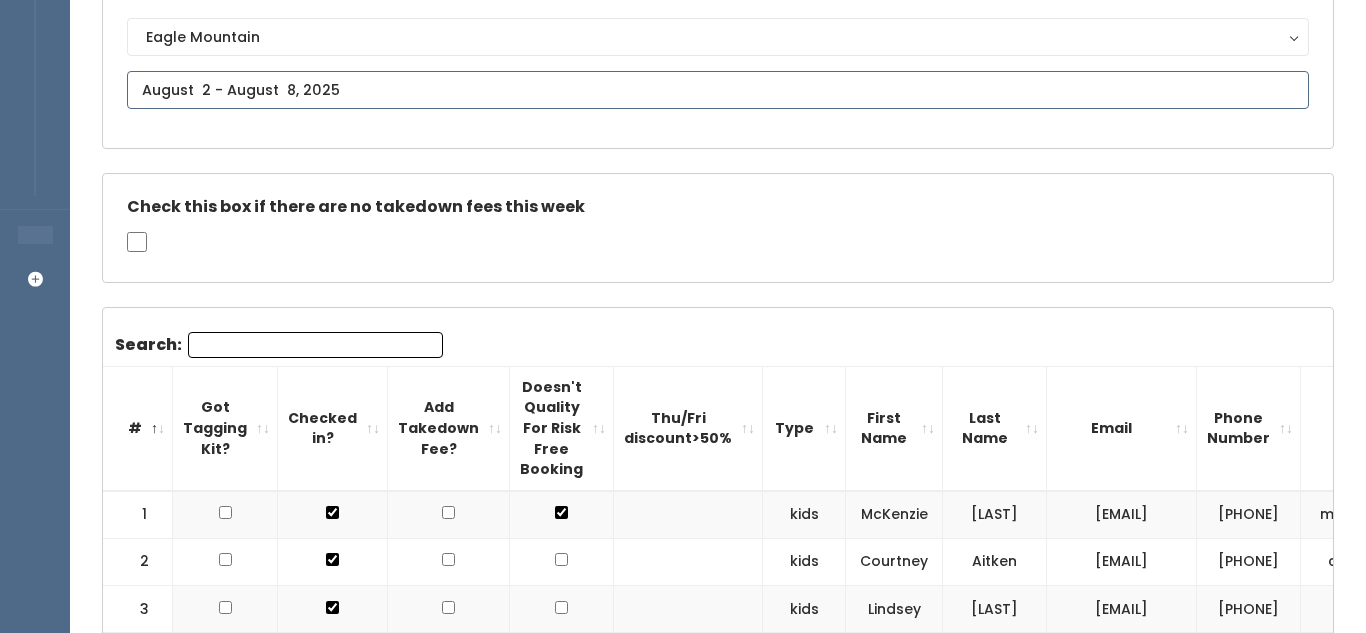 click at bounding box center (718, 90) 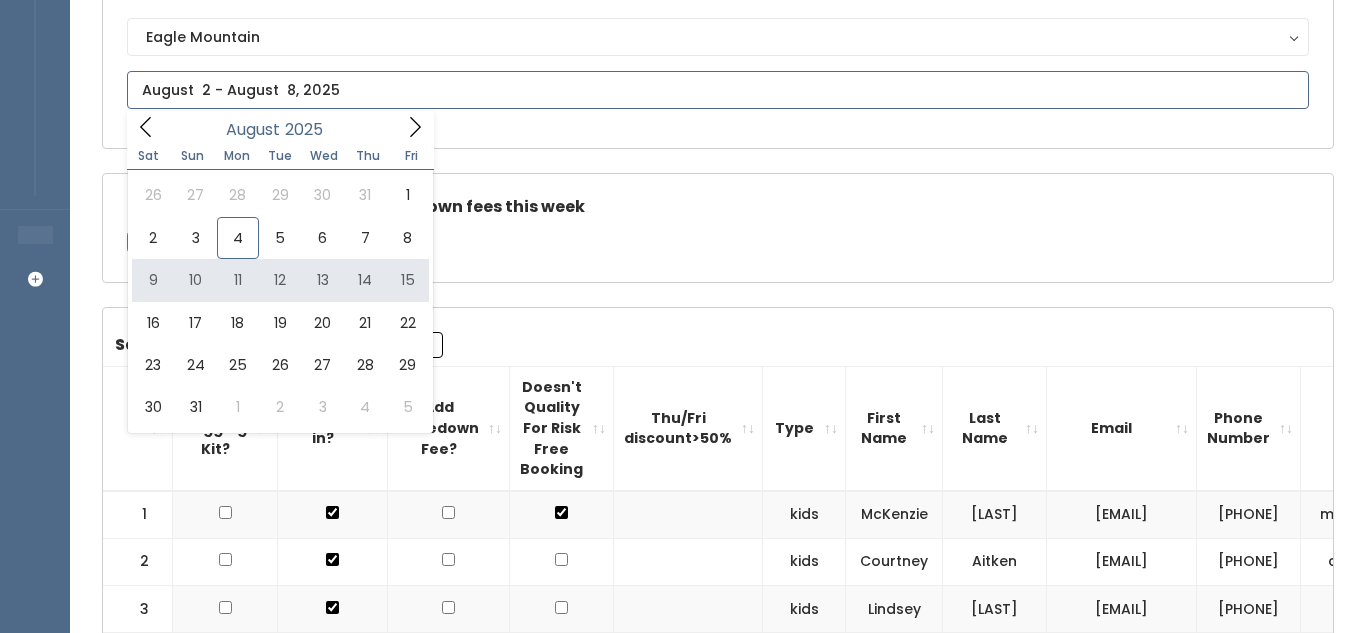 type on "August 9 to August 15" 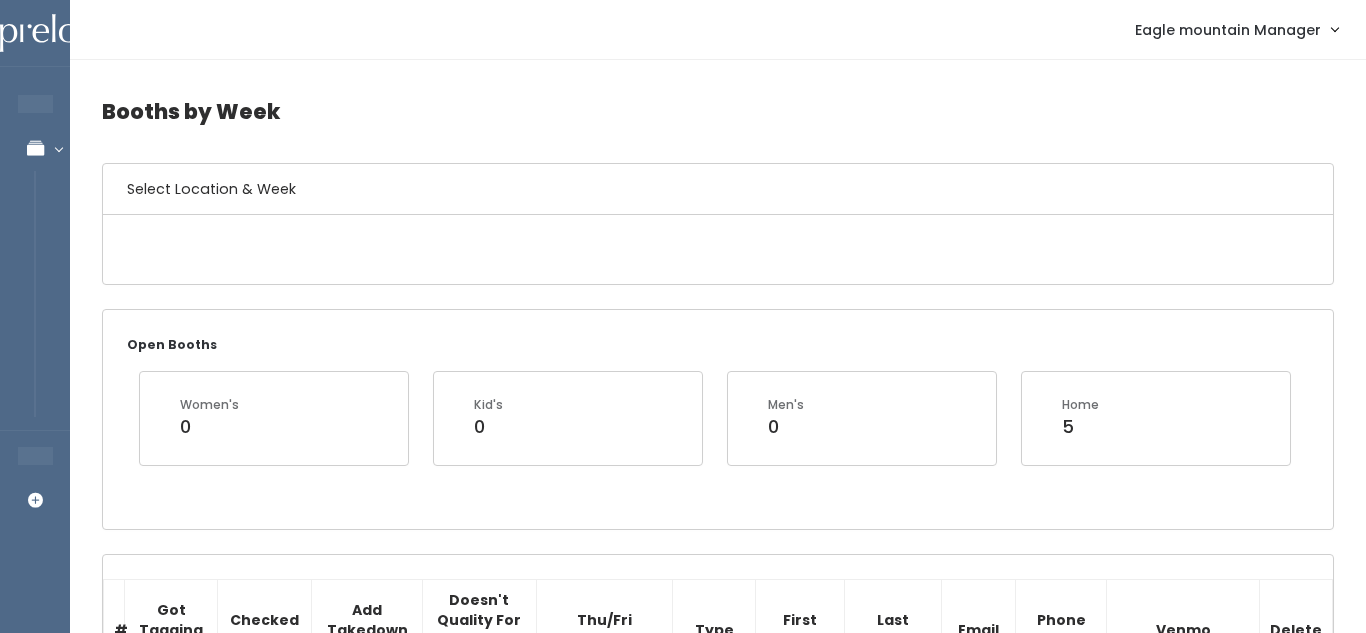 scroll, scrollTop: 0, scrollLeft: 0, axis: both 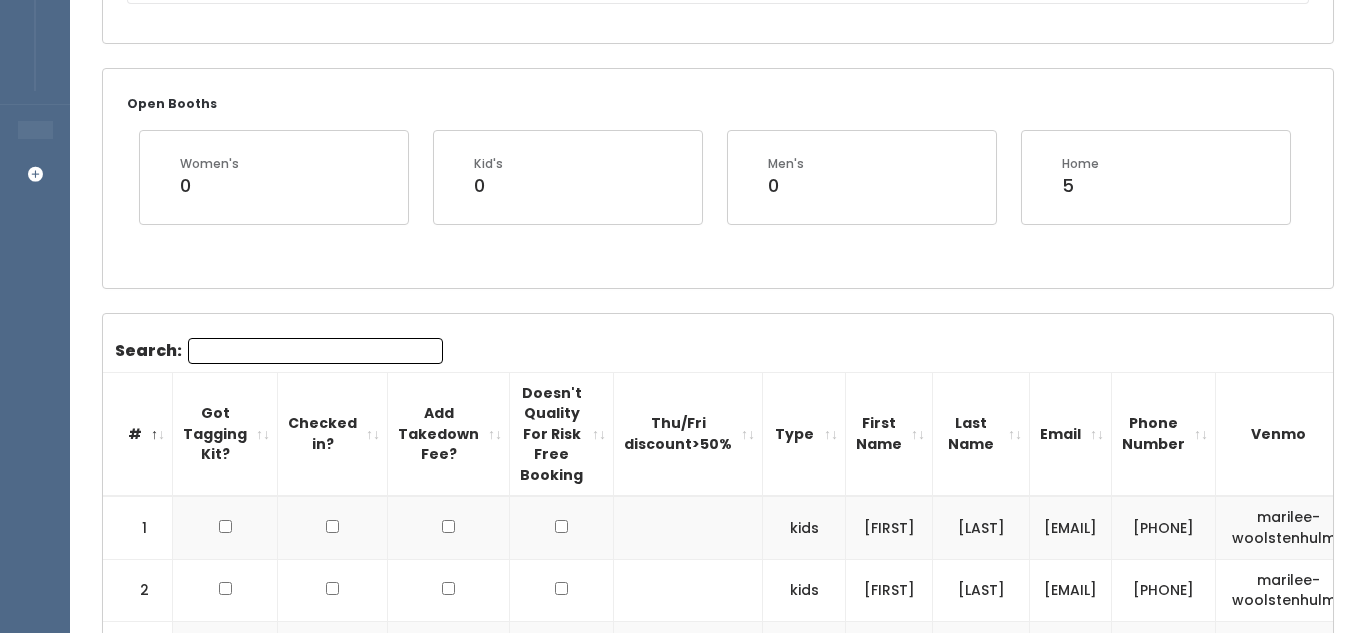 click on "Search:" at bounding box center [315, 351] 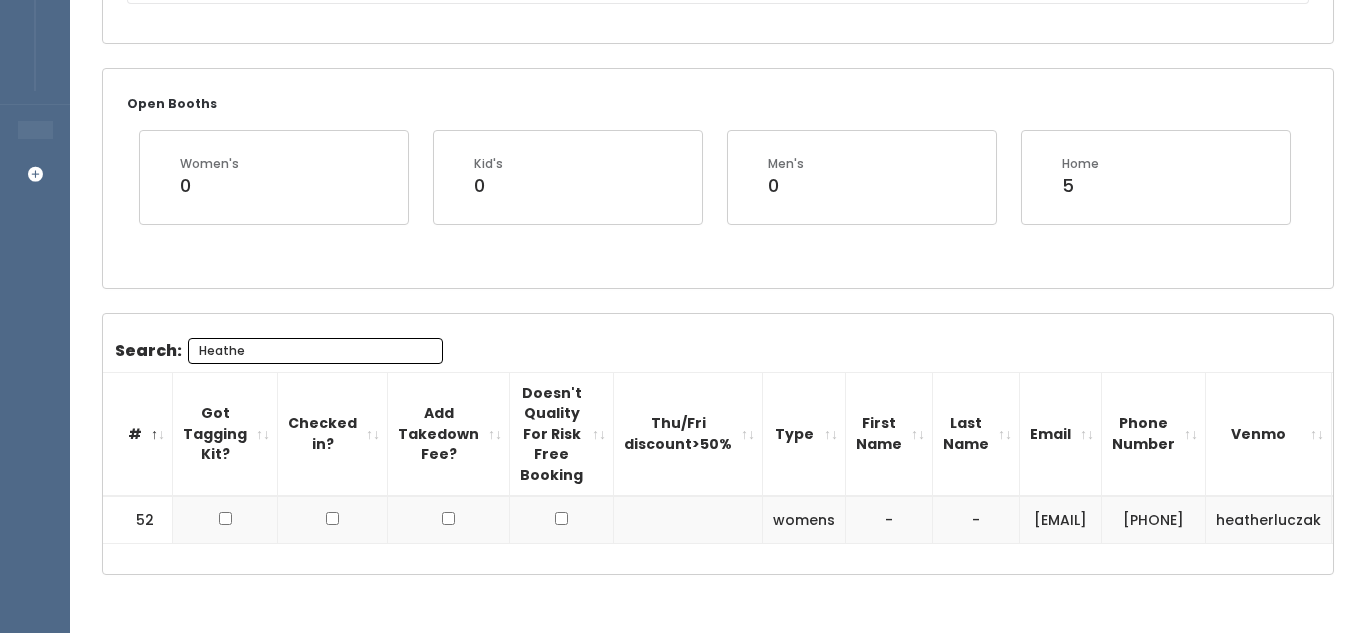 type on "Heather" 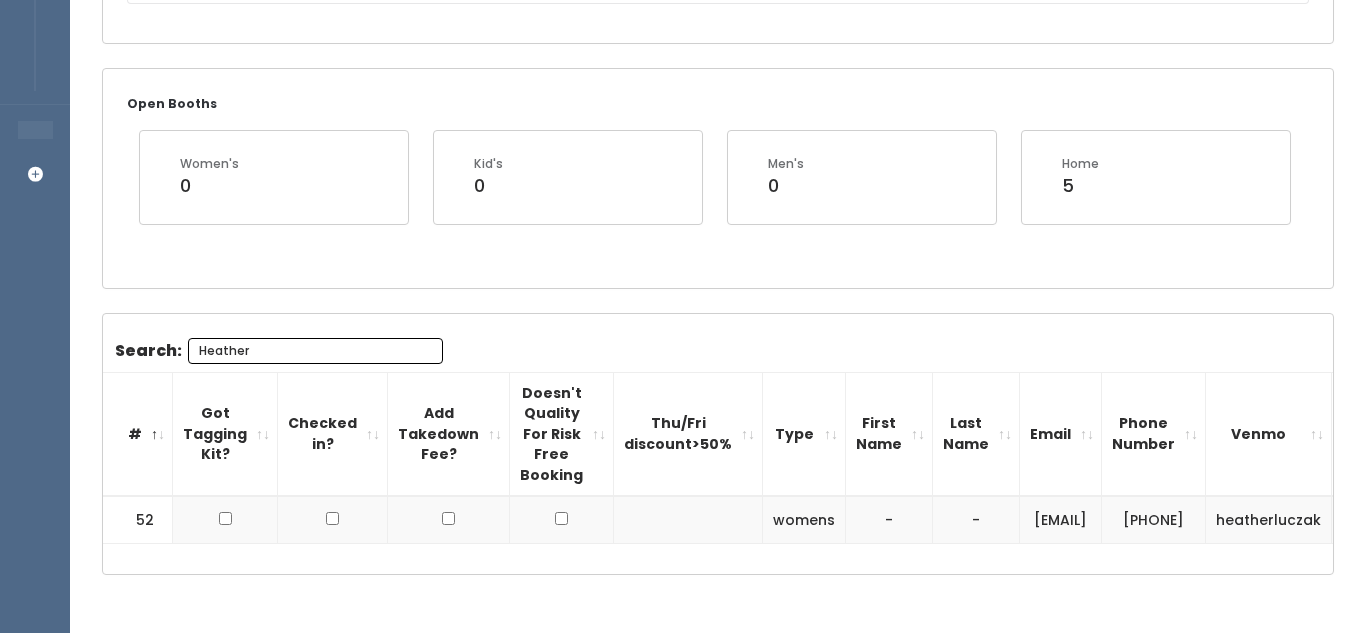 click on "Heather" at bounding box center [315, 351] 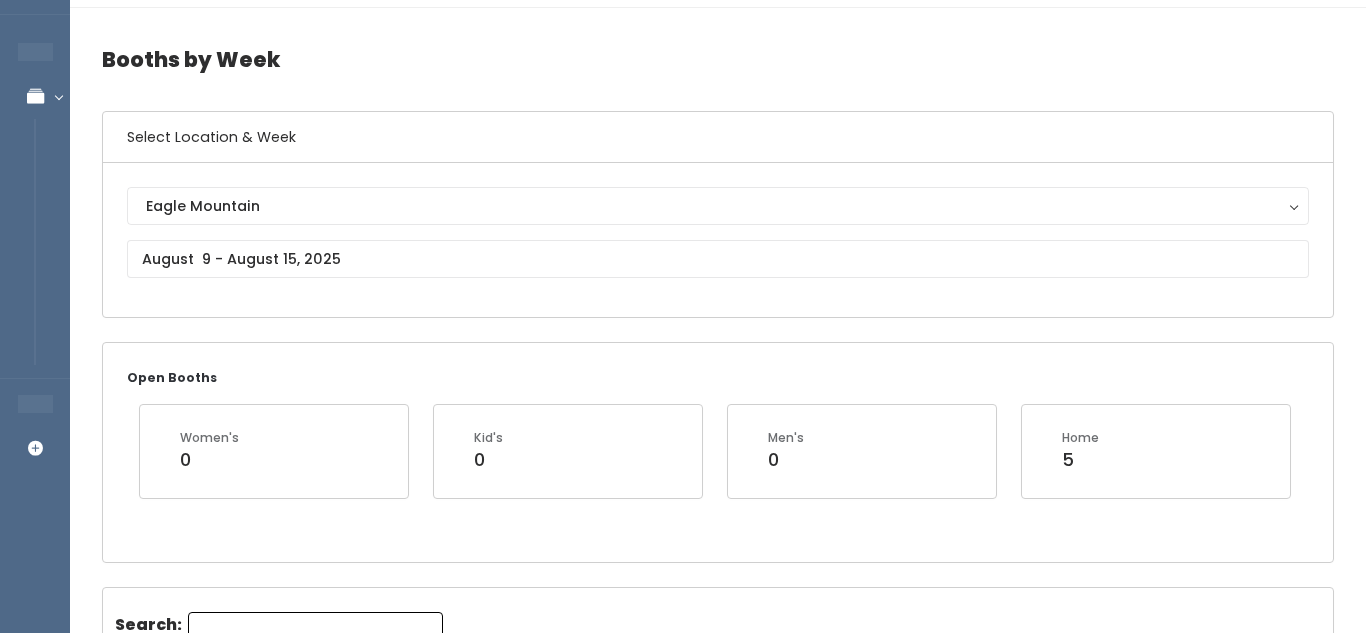 scroll, scrollTop: 40, scrollLeft: 0, axis: vertical 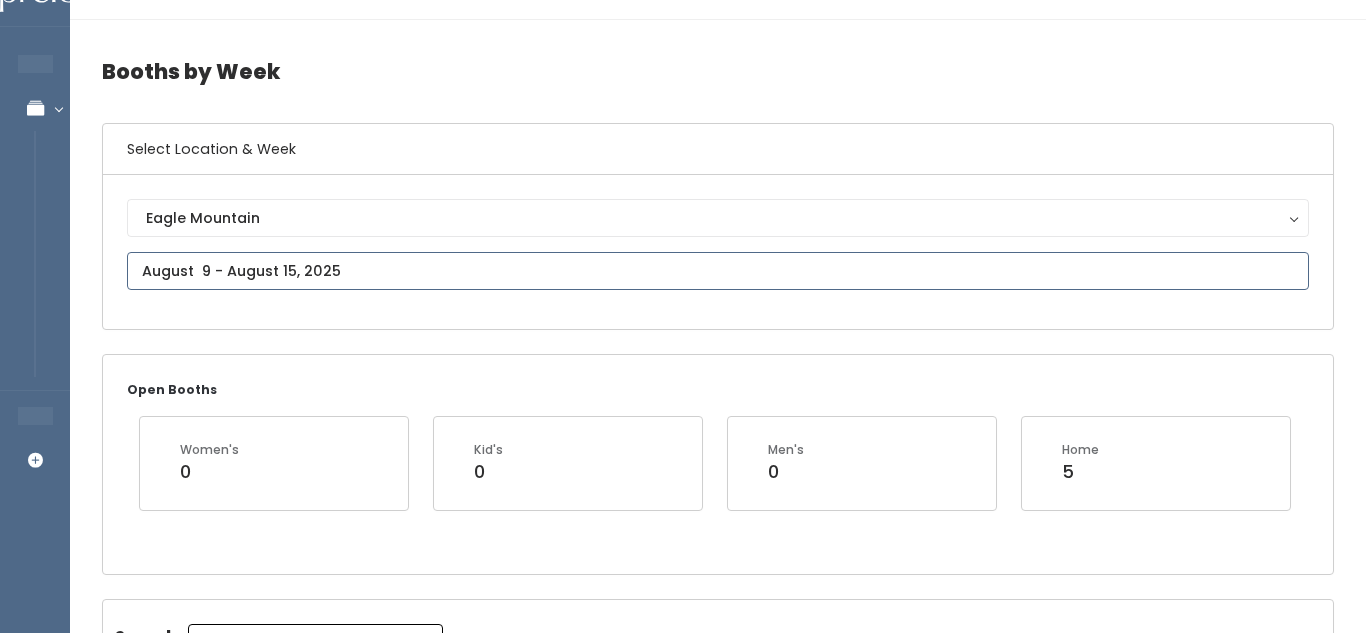 click on "EMPLOYEES
Manage Bookings
Booths by Week
All Bookings
Bookings with Booths
Booth Discounts
Seller Check-in
STORE MANAGER
Add Booking
Eagle mountain Manager" at bounding box center (683, 2192) 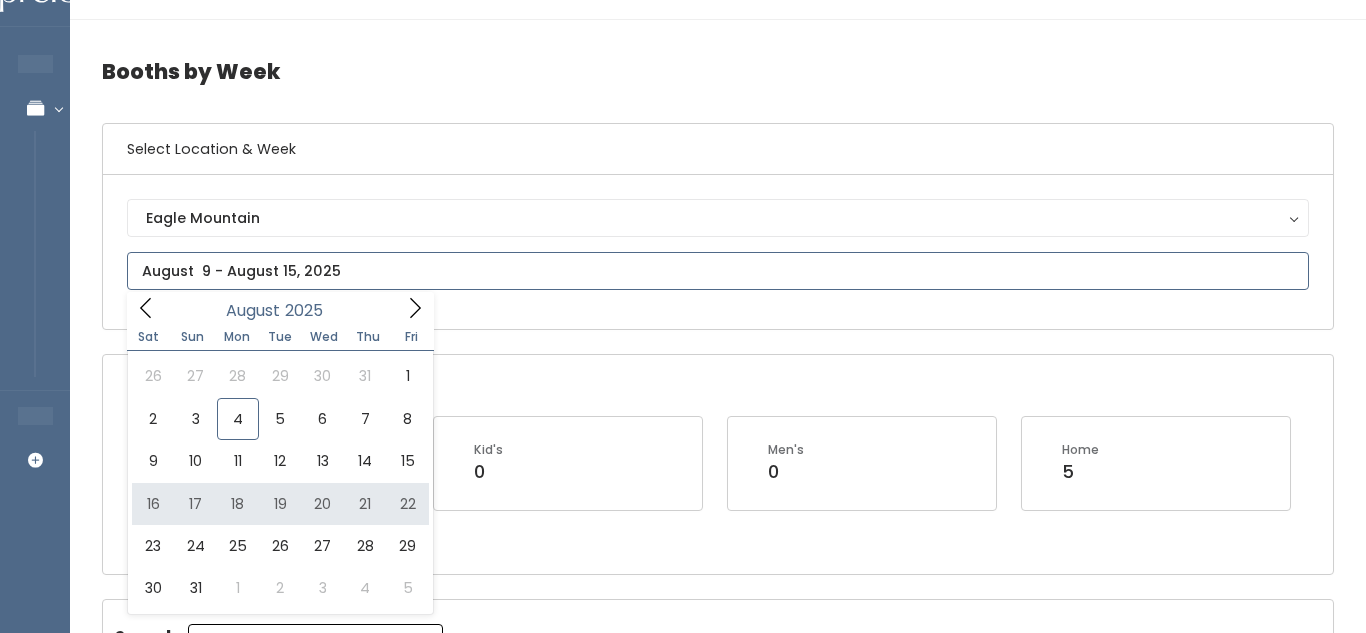 type on "August 16 to August 22" 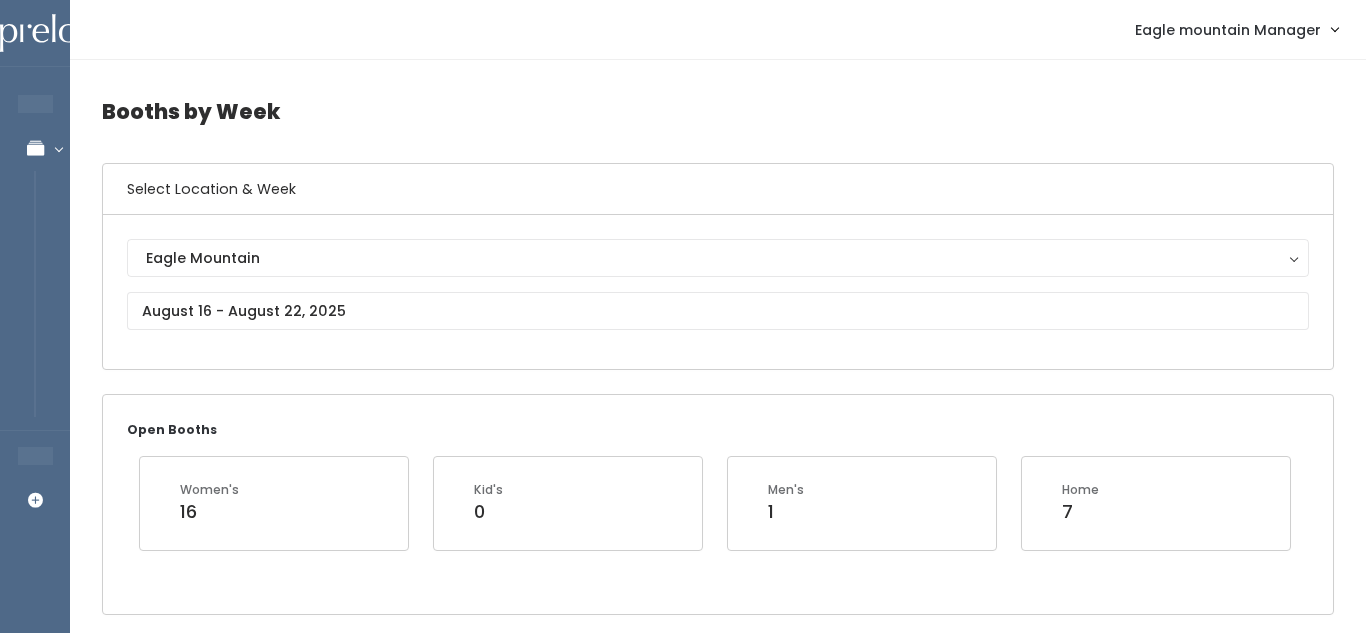 scroll, scrollTop: 298, scrollLeft: 0, axis: vertical 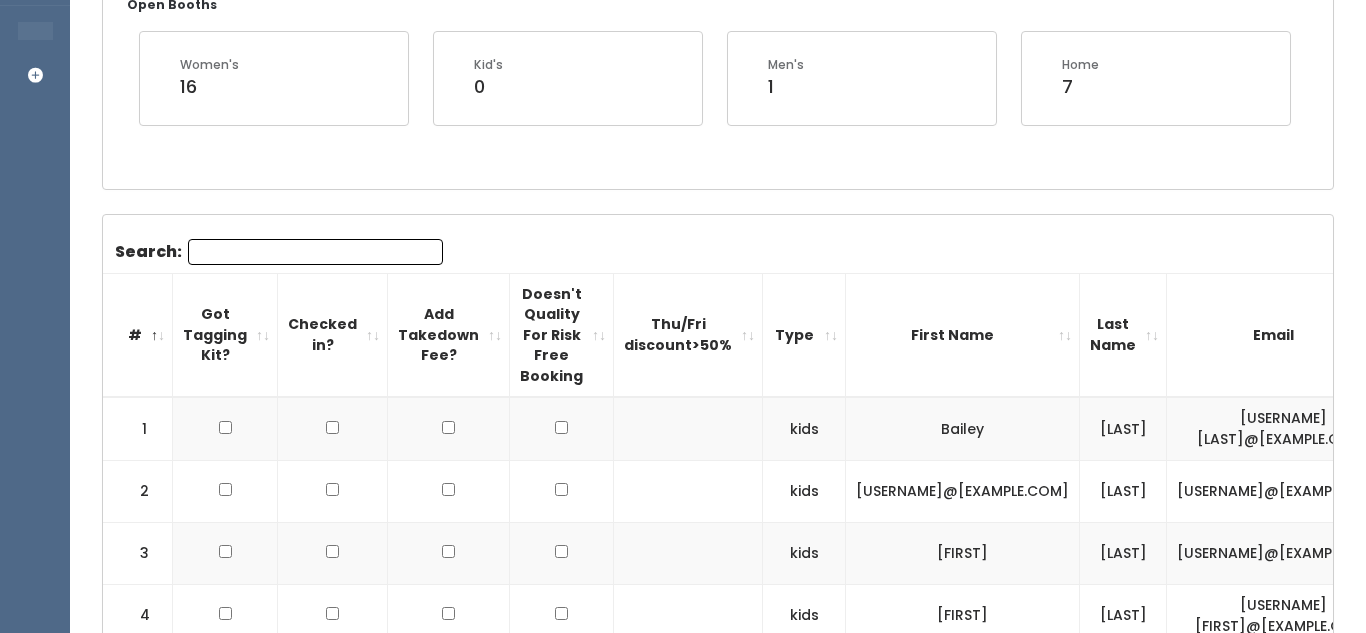 click on "Search:" at bounding box center (315, 252) 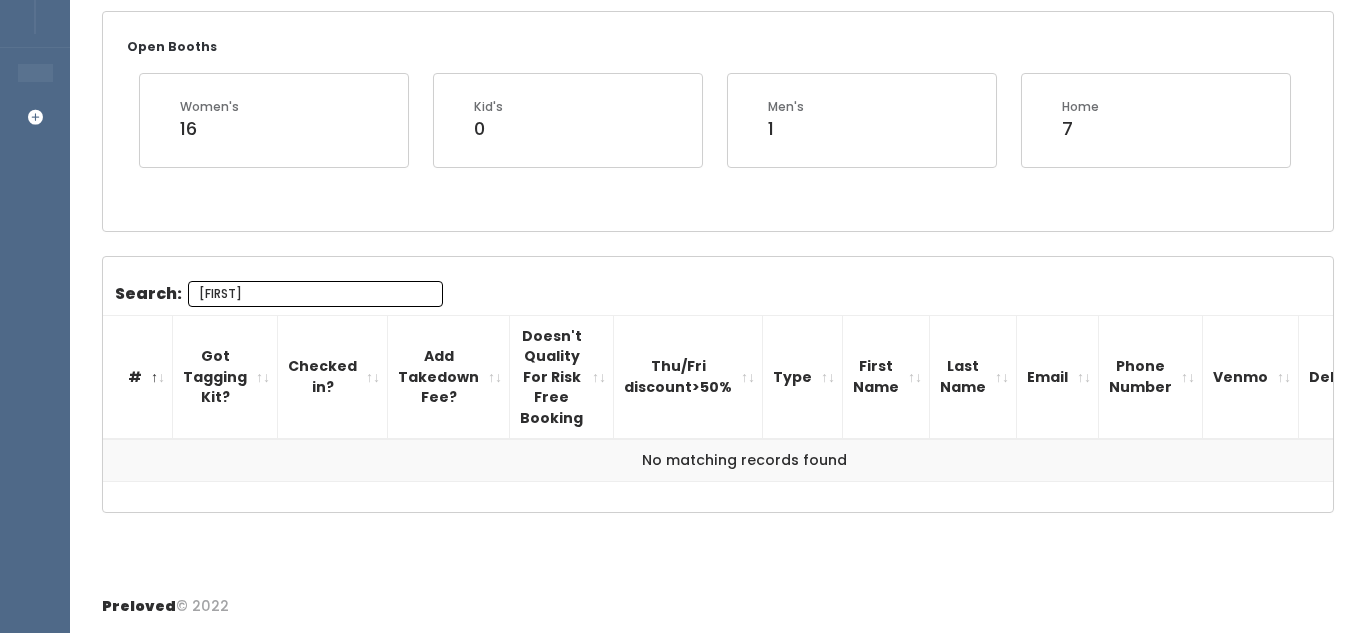 scroll, scrollTop: 383, scrollLeft: 0, axis: vertical 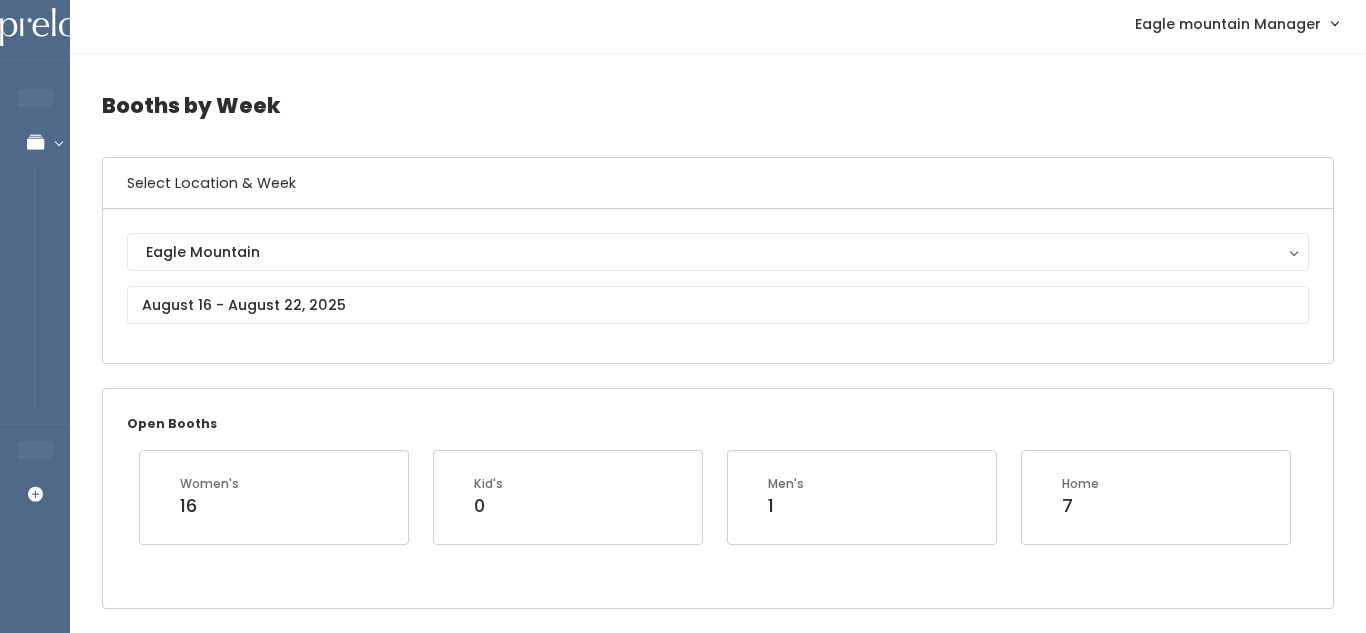 type 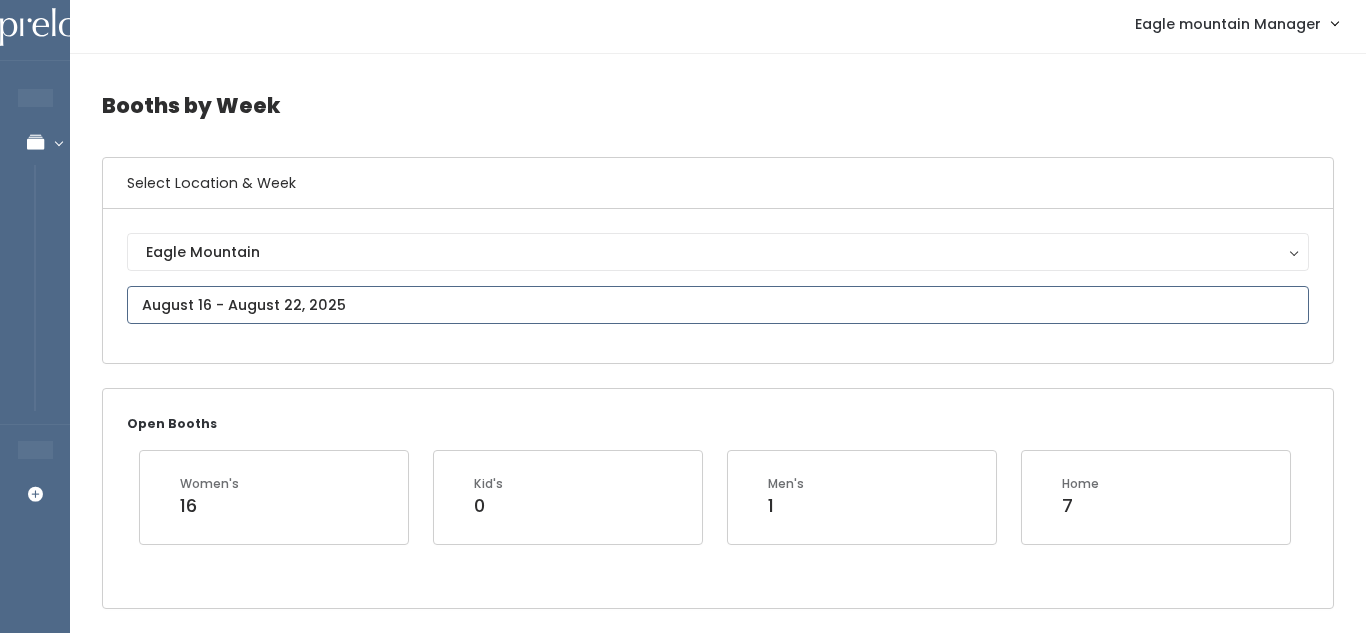 click on "EMPLOYEES
Manage Bookings
Booths by Week
All Bookings
Bookings with Booths
Booth Discounts
Seller Check-in
STORE MANAGER
Add Booking
Eagle mountain Manager" at bounding box center [683, 2364] 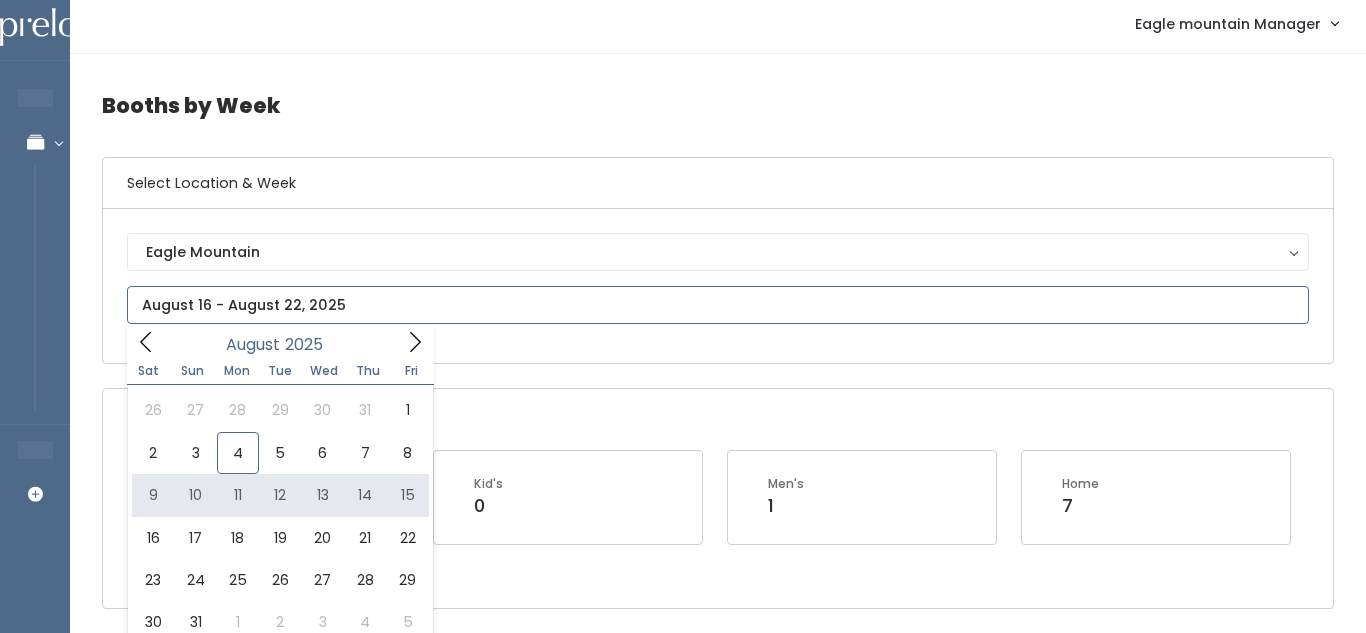 type on "August 9 to August 15" 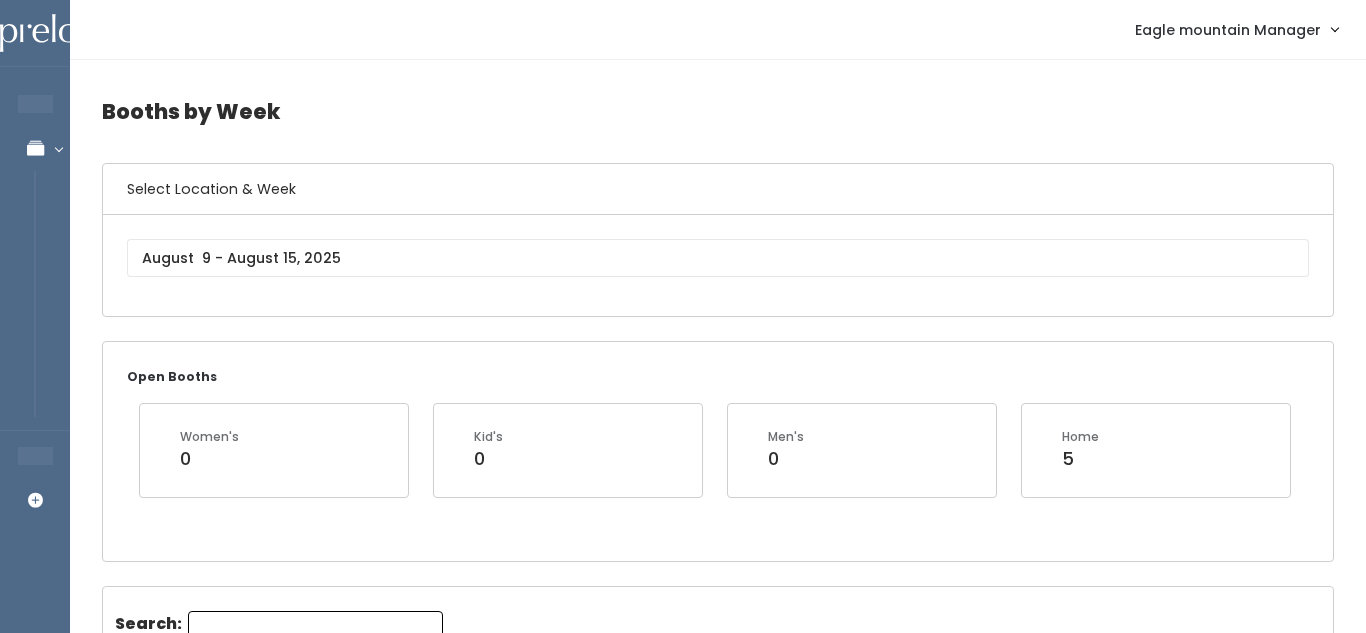 scroll, scrollTop: 401, scrollLeft: 0, axis: vertical 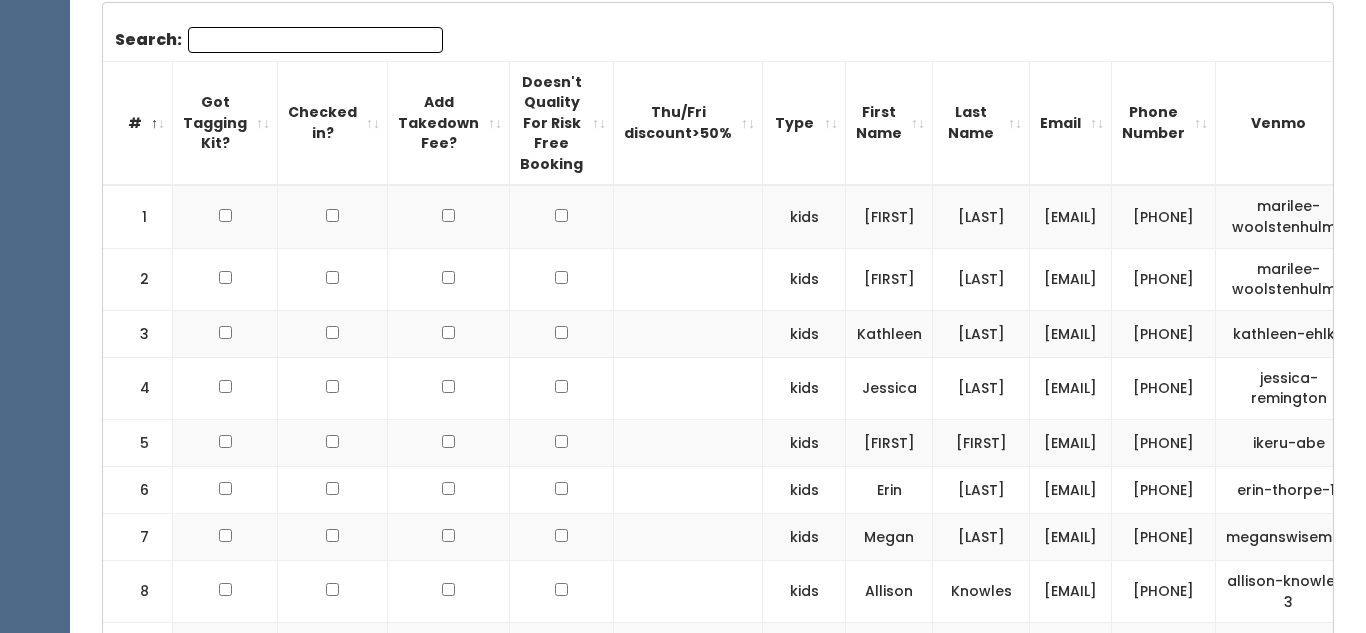 click on "Search:" at bounding box center [315, 40] 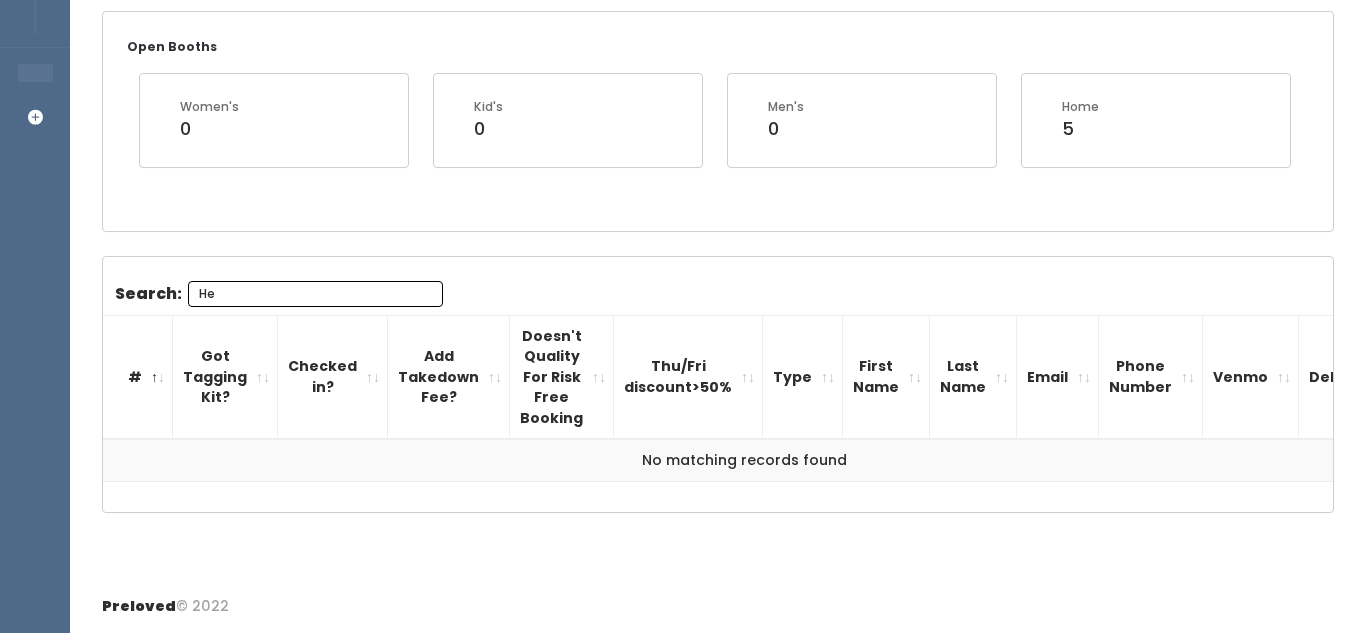 scroll, scrollTop: 589, scrollLeft: 0, axis: vertical 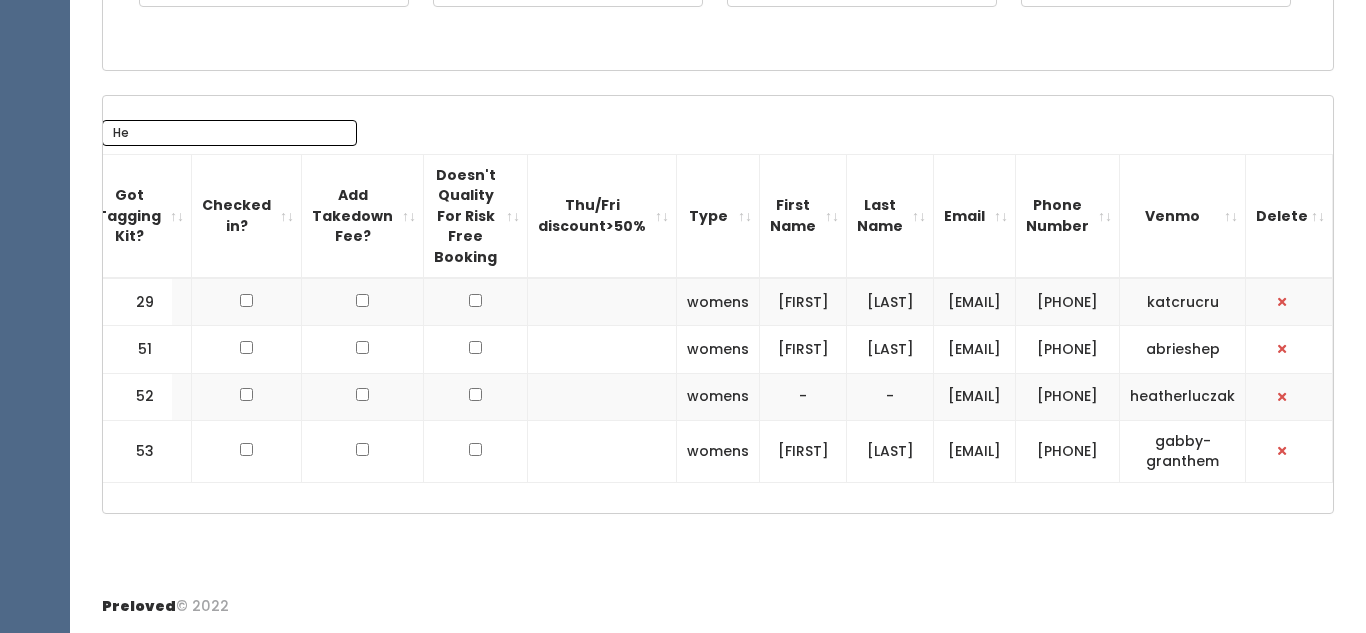 type on "He" 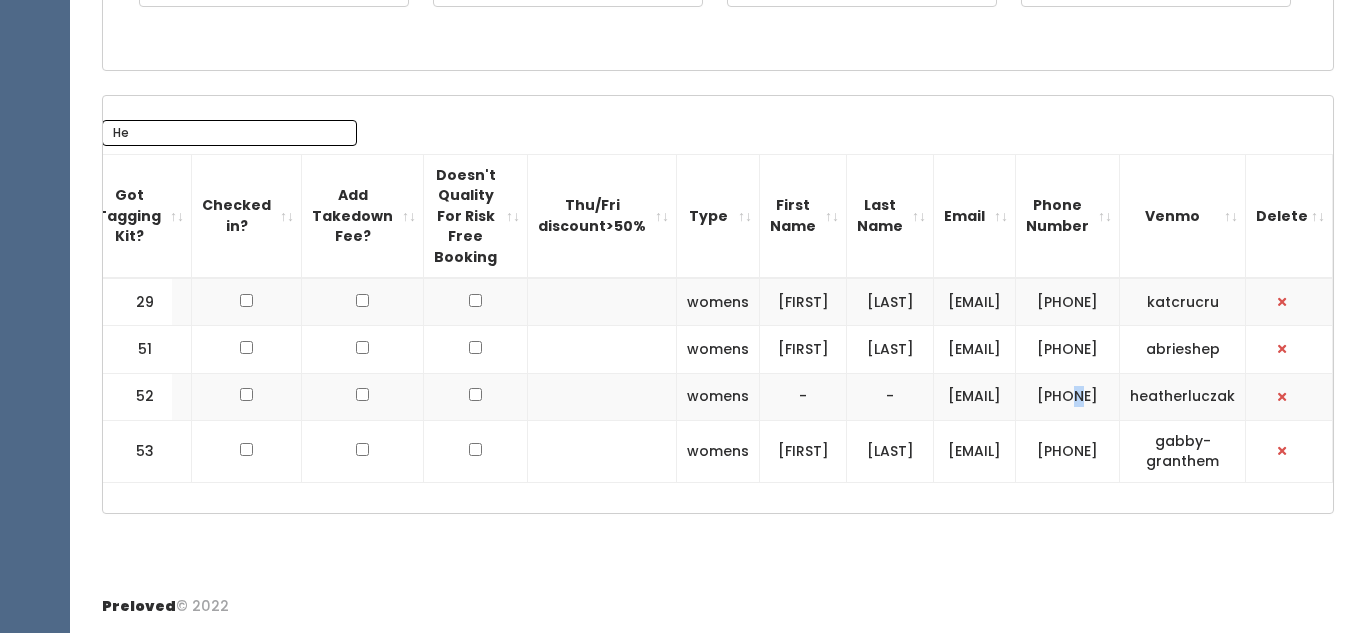 click on "(801) 648-6036" at bounding box center (1068, 396) 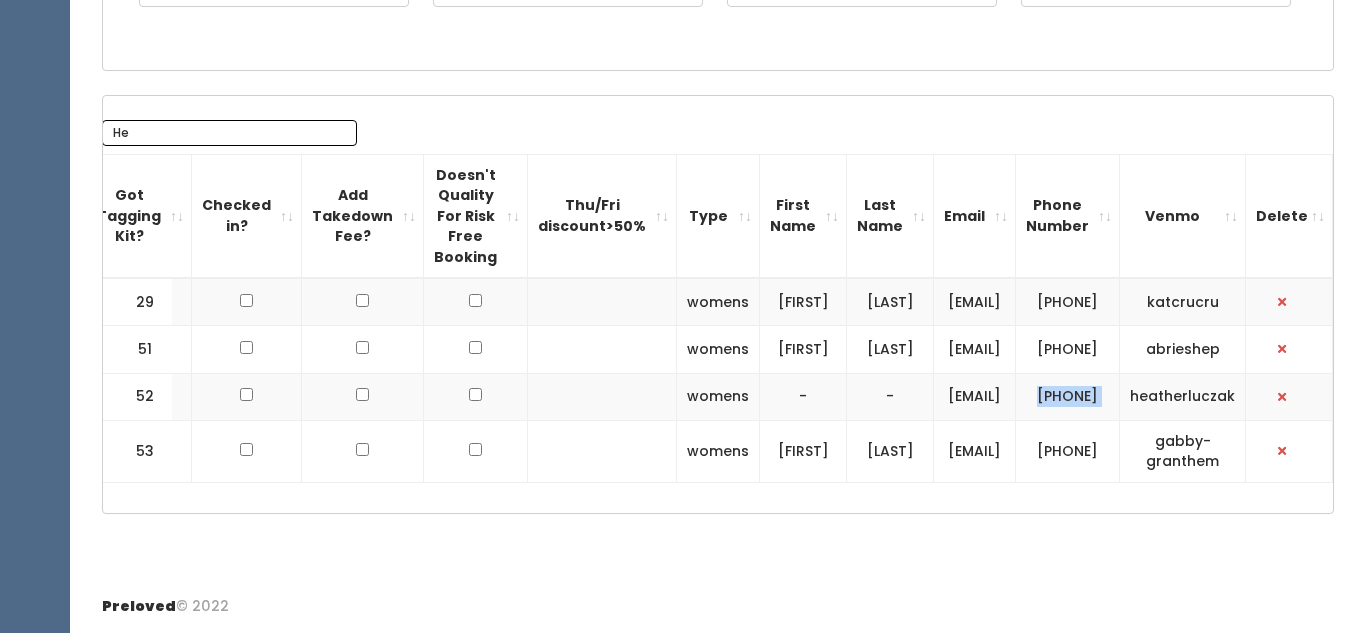 copy on "(801) 648-6036" 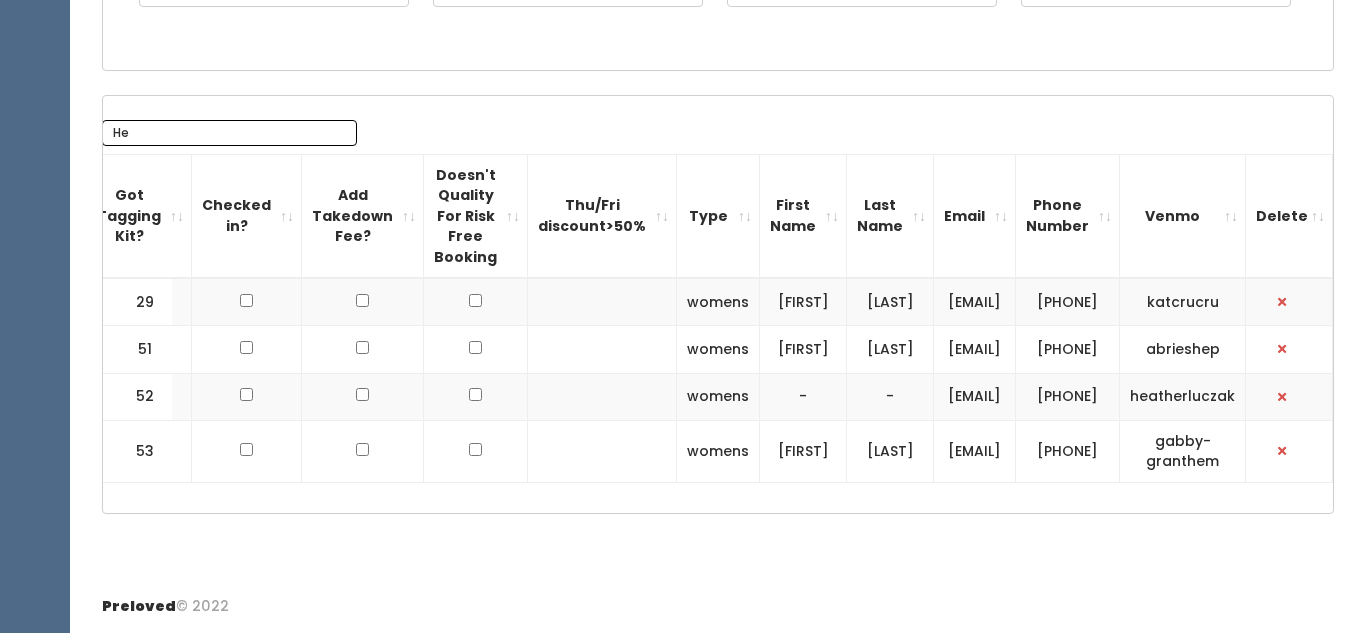 click on "heatherluczak" at bounding box center [1183, 396] 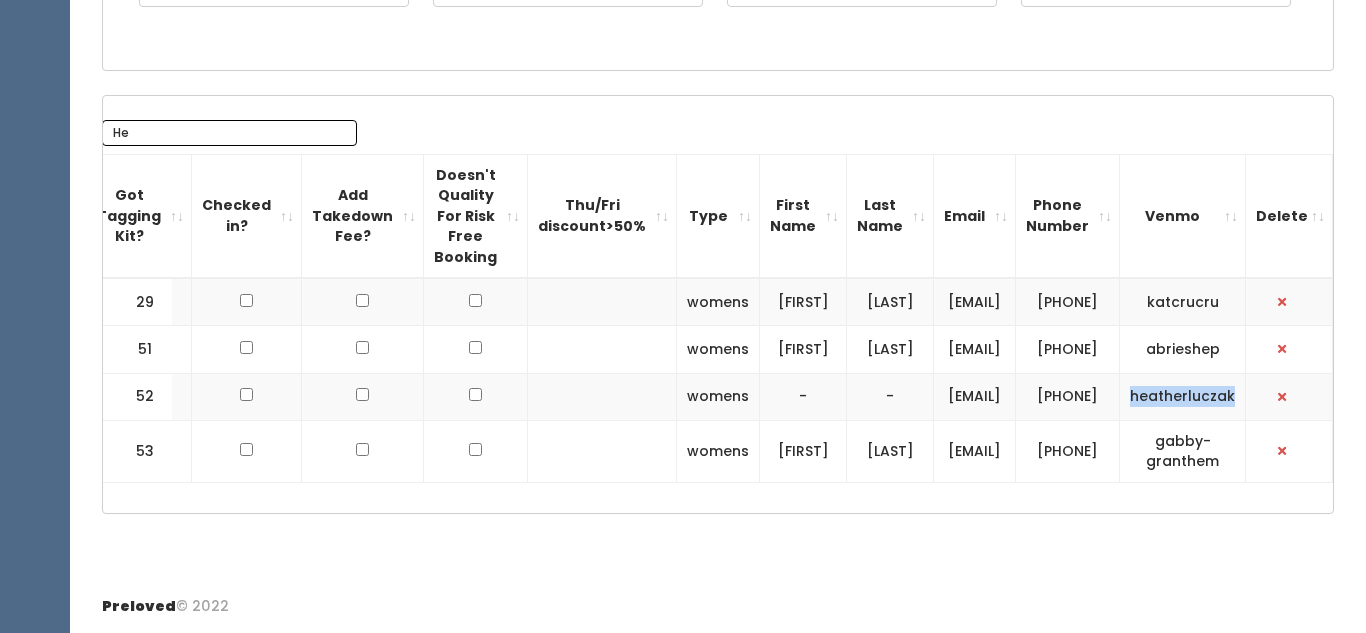 drag, startPoint x: 1245, startPoint y: 388, endPoint x: 1140, endPoint y: 383, distance: 105.11898 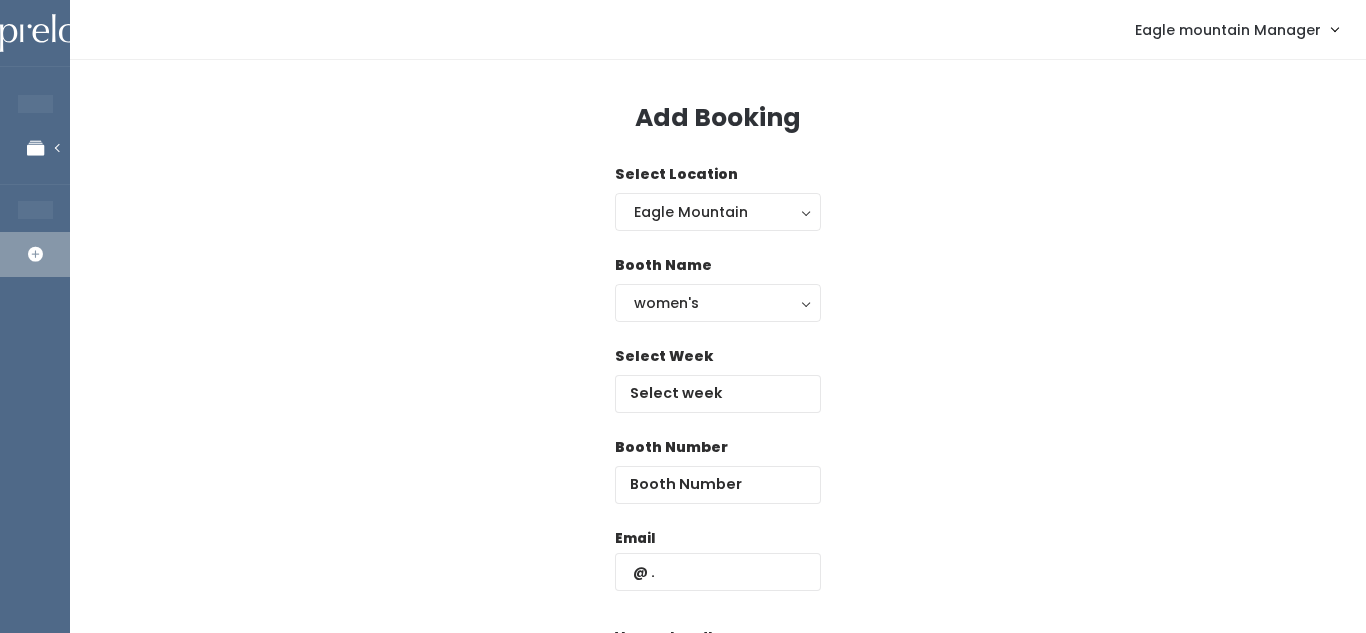 scroll, scrollTop: 0, scrollLeft: 0, axis: both 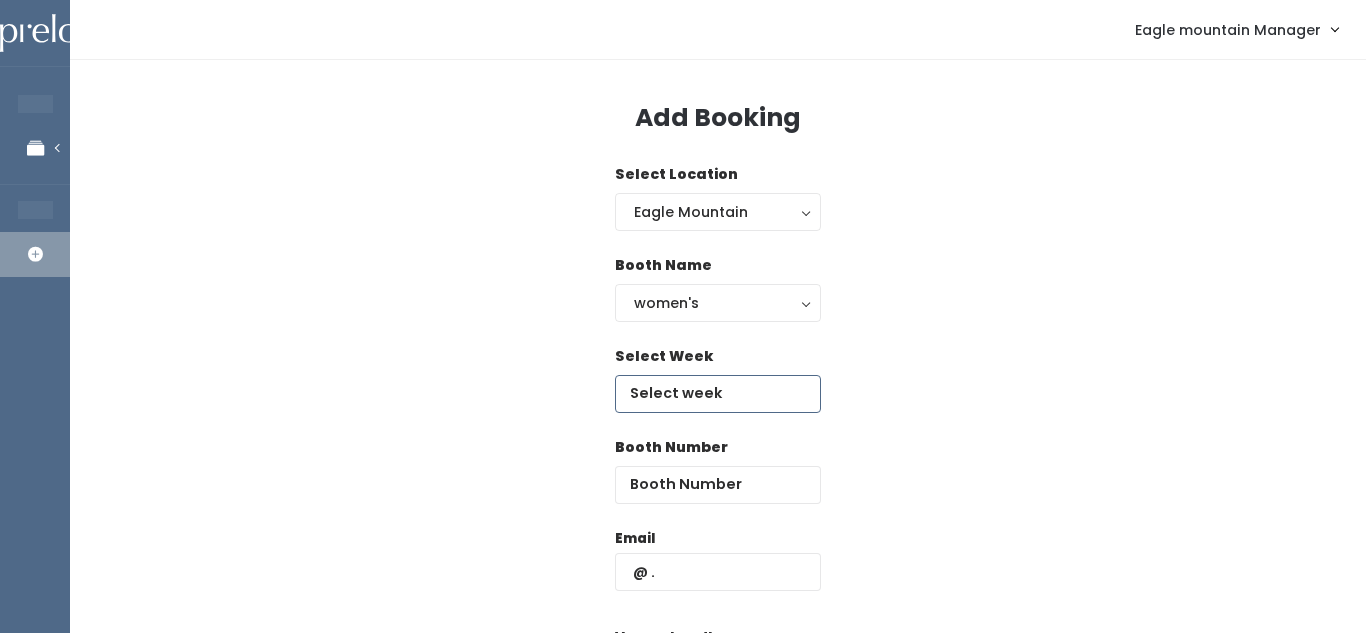 click at bounding box center [718, 394] 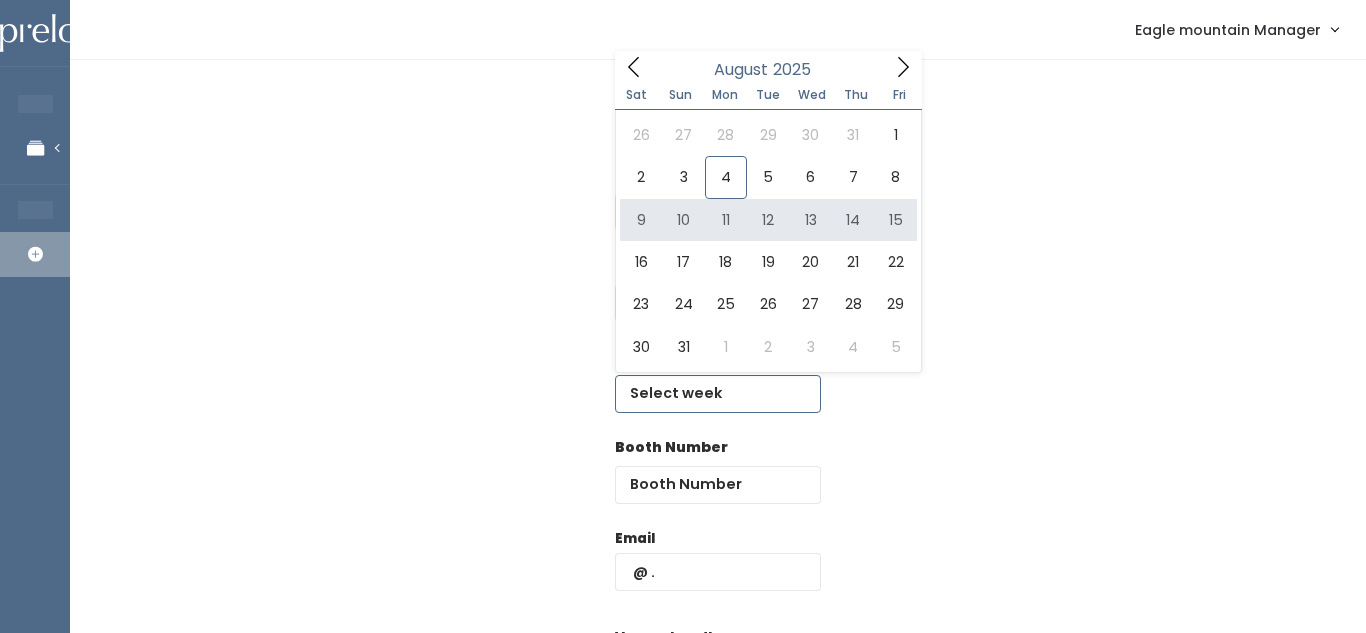 type on "[MONTH] [NUMBER] to [MONTH] [NUMBER]" 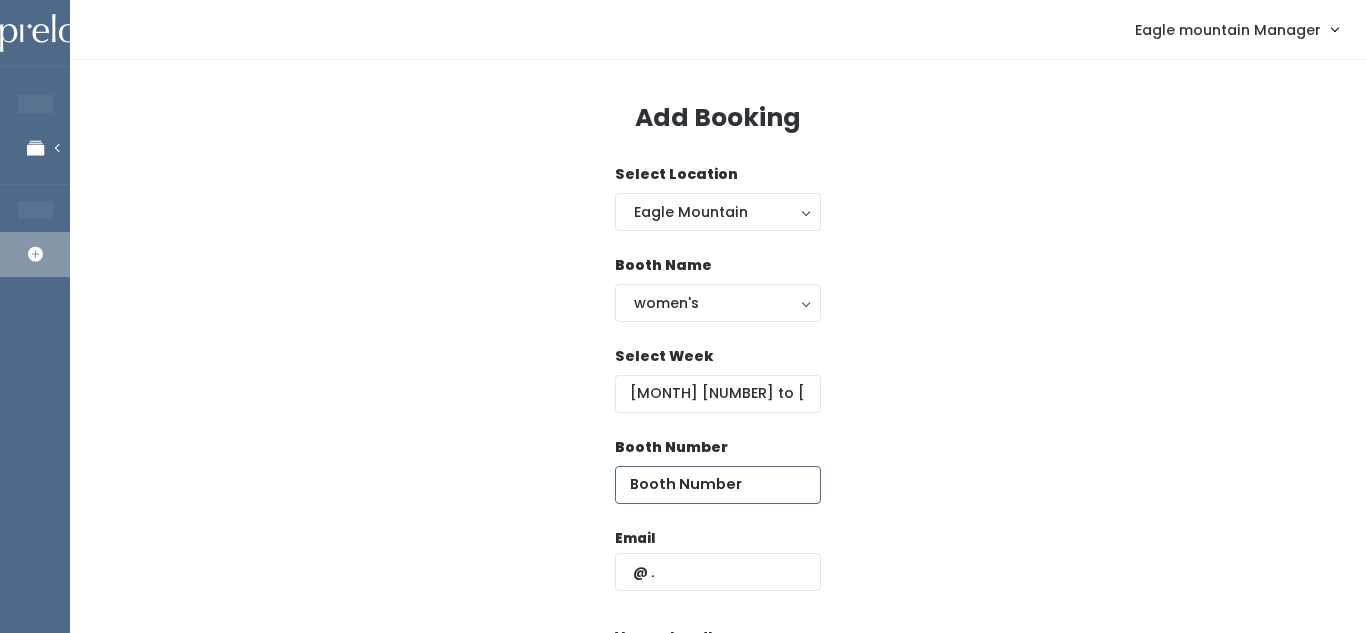 click at bounding box center (718, 485) 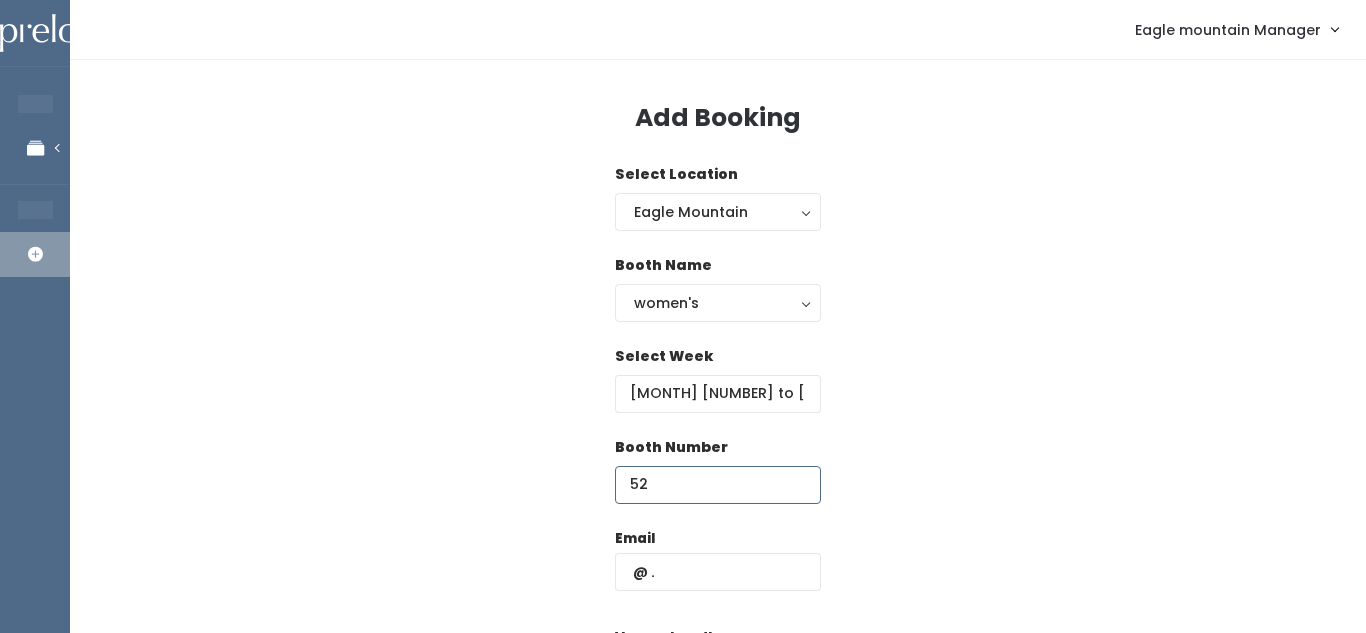 type on "52" 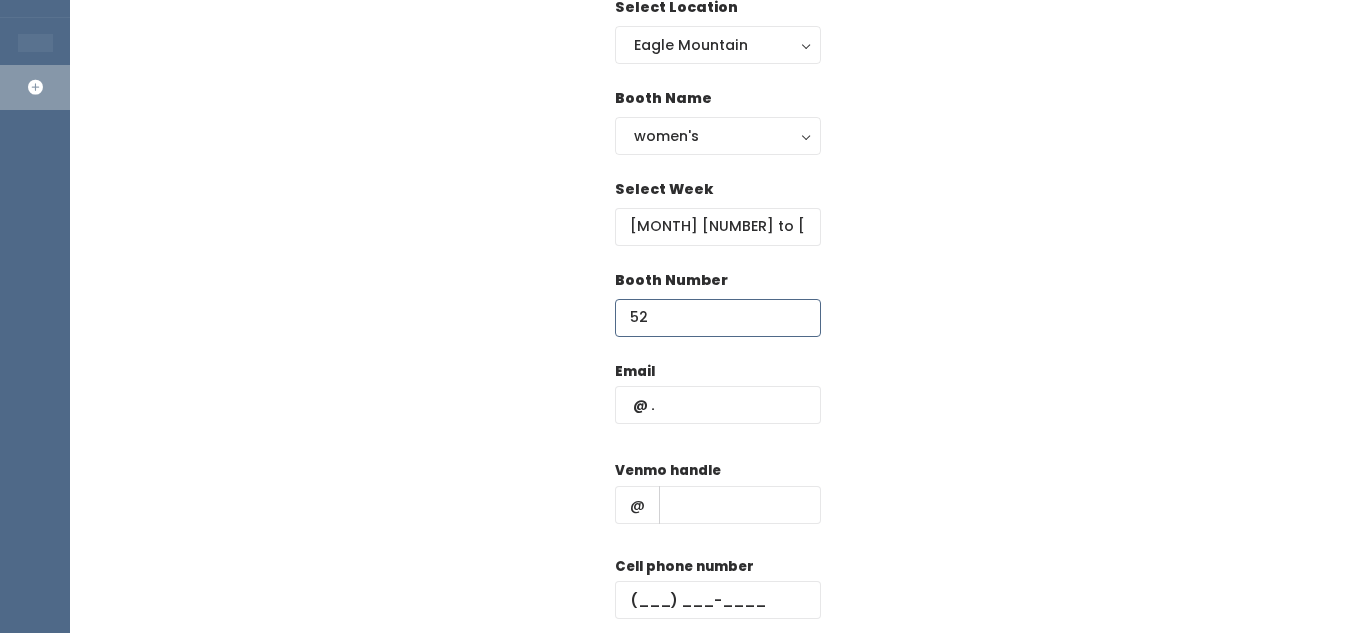 scroll, scrollTop: 205, scrollLeft: 0, axis: vertical 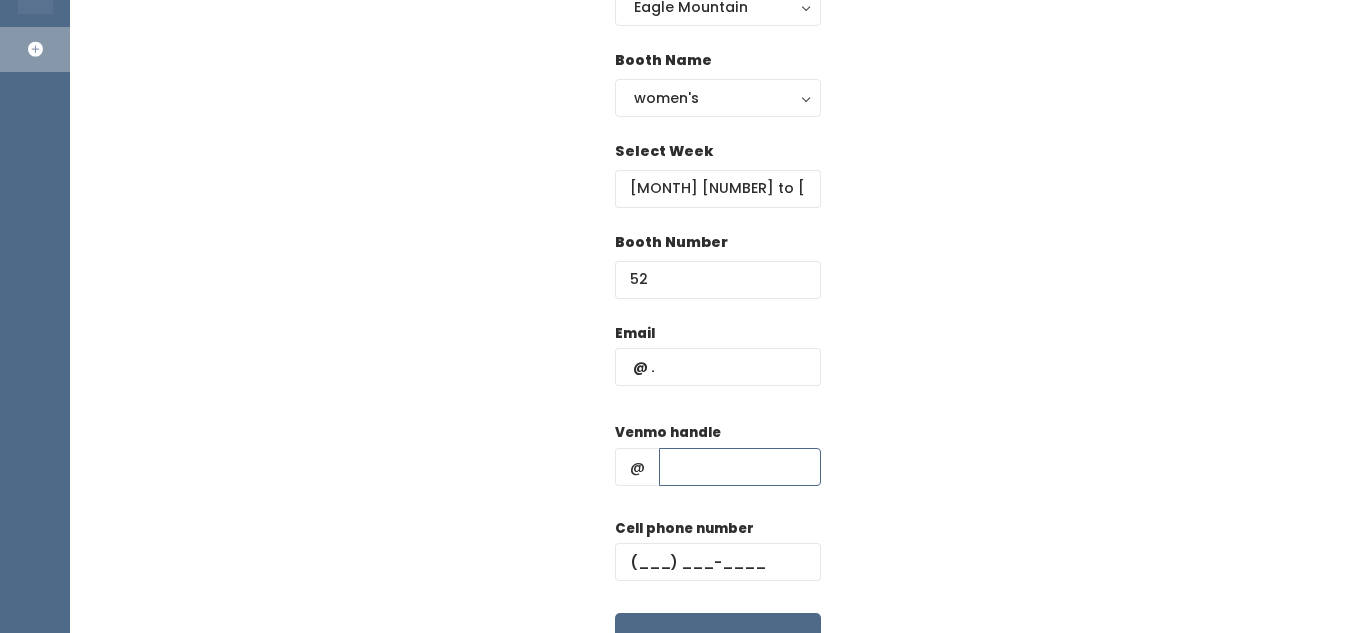 click at bounding box center [740, 467] 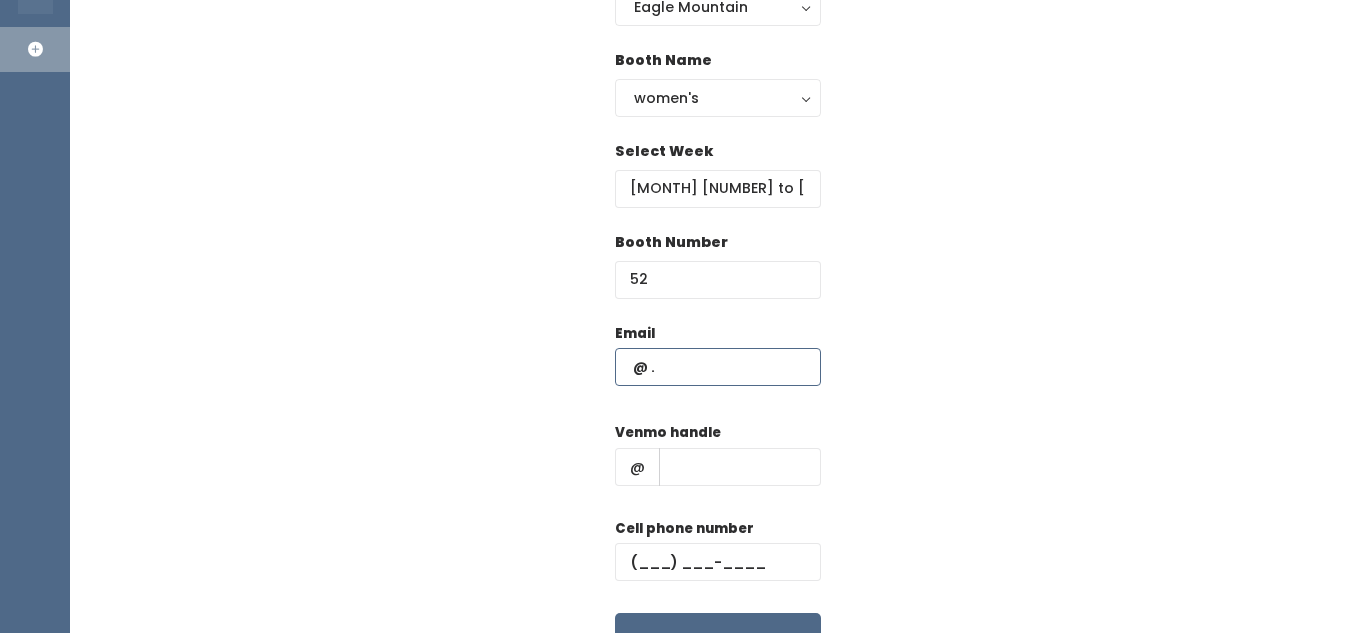 click at bounding box center (718, 367) 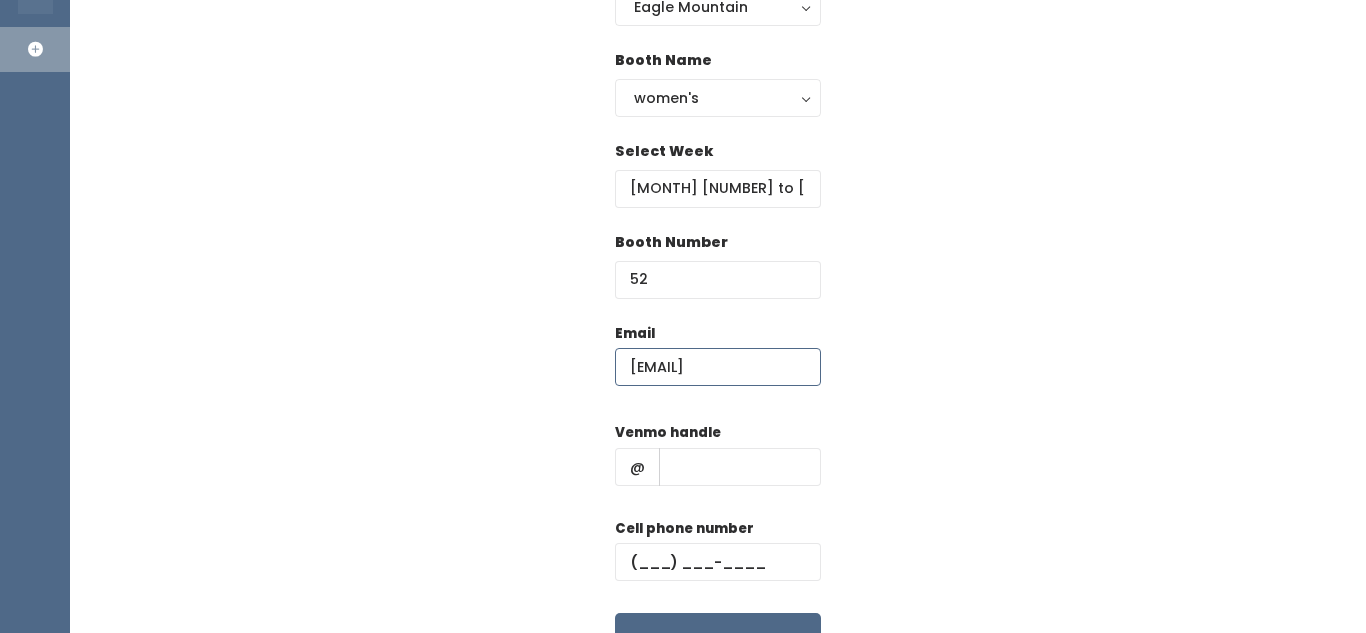 scroll, scrollTop: 0, scrollLeft: 22, axis: horizontal 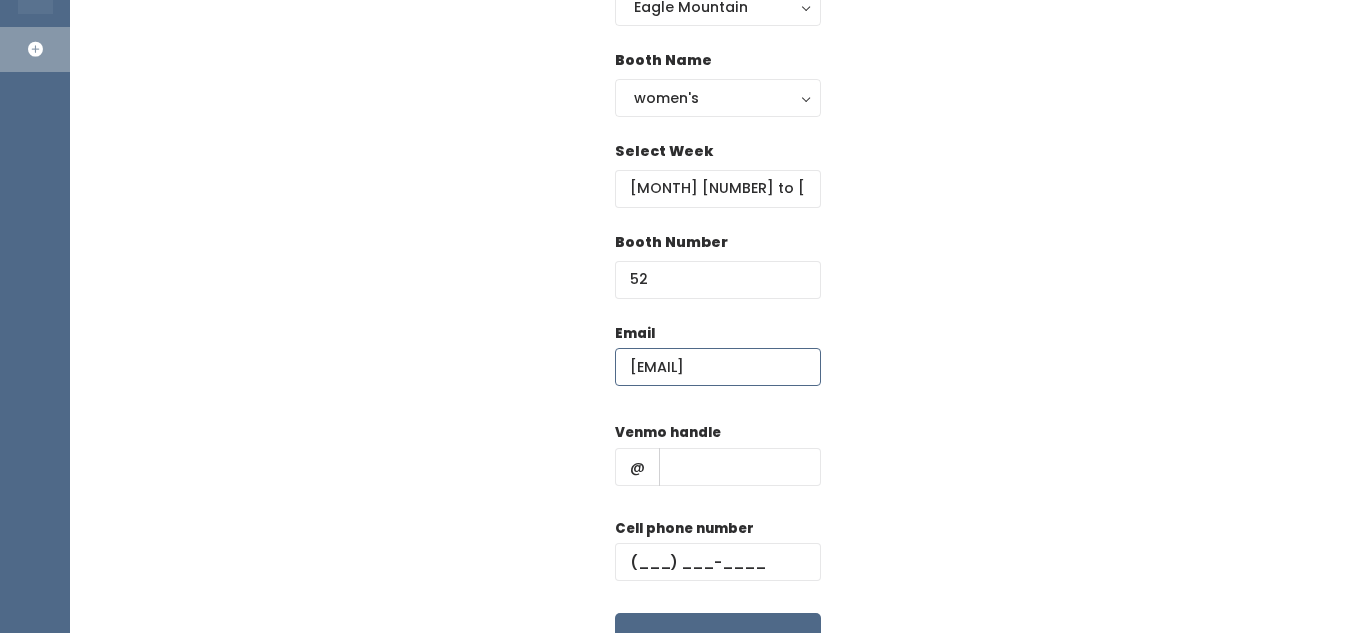 type on "[EMAIL]" 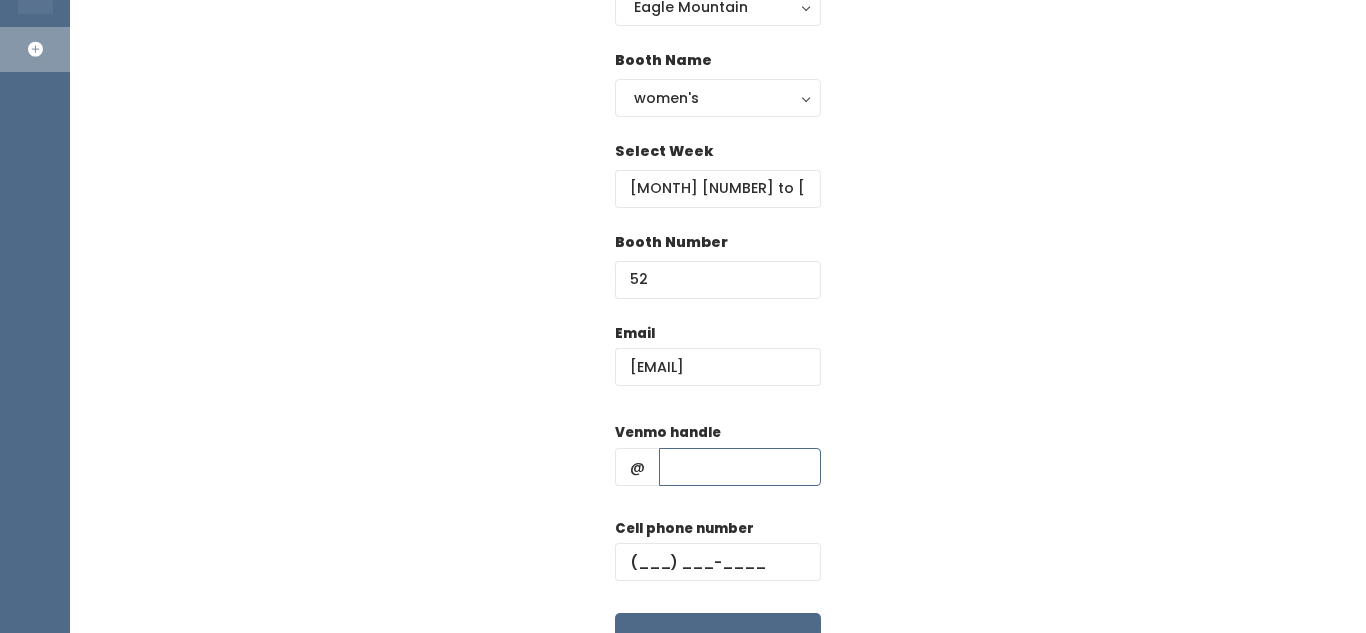 click at bounding box center [740, 467] 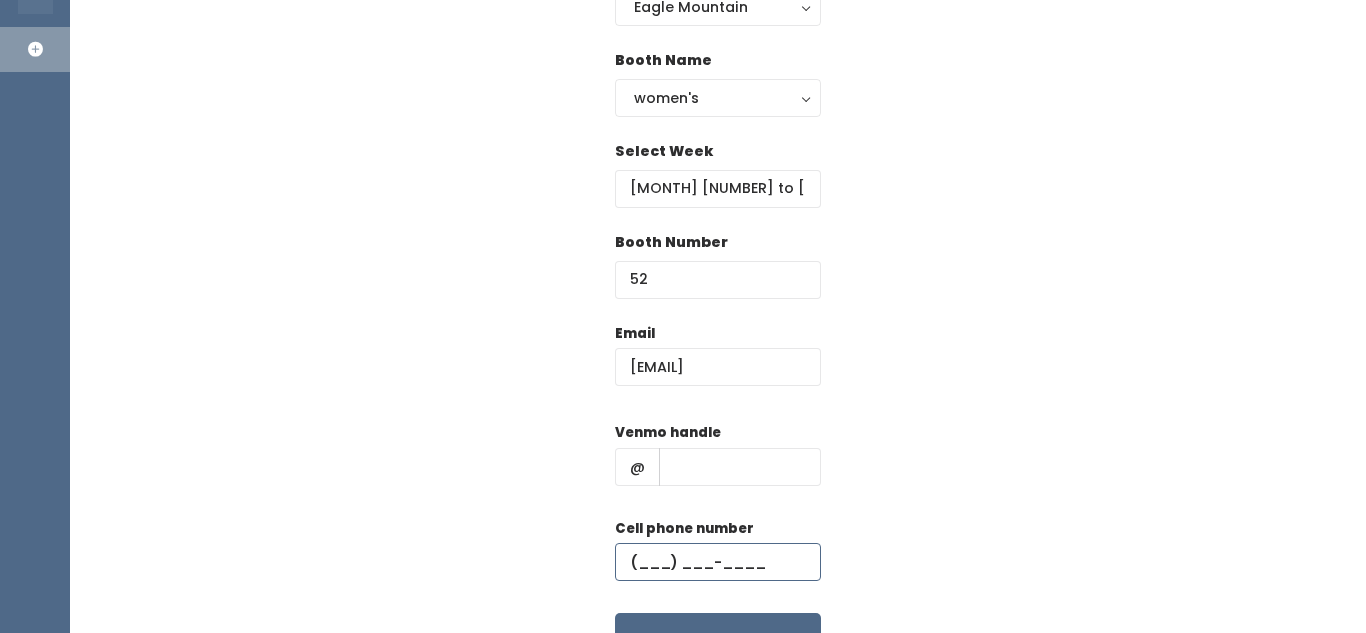 click at bounding box center [718, 562] 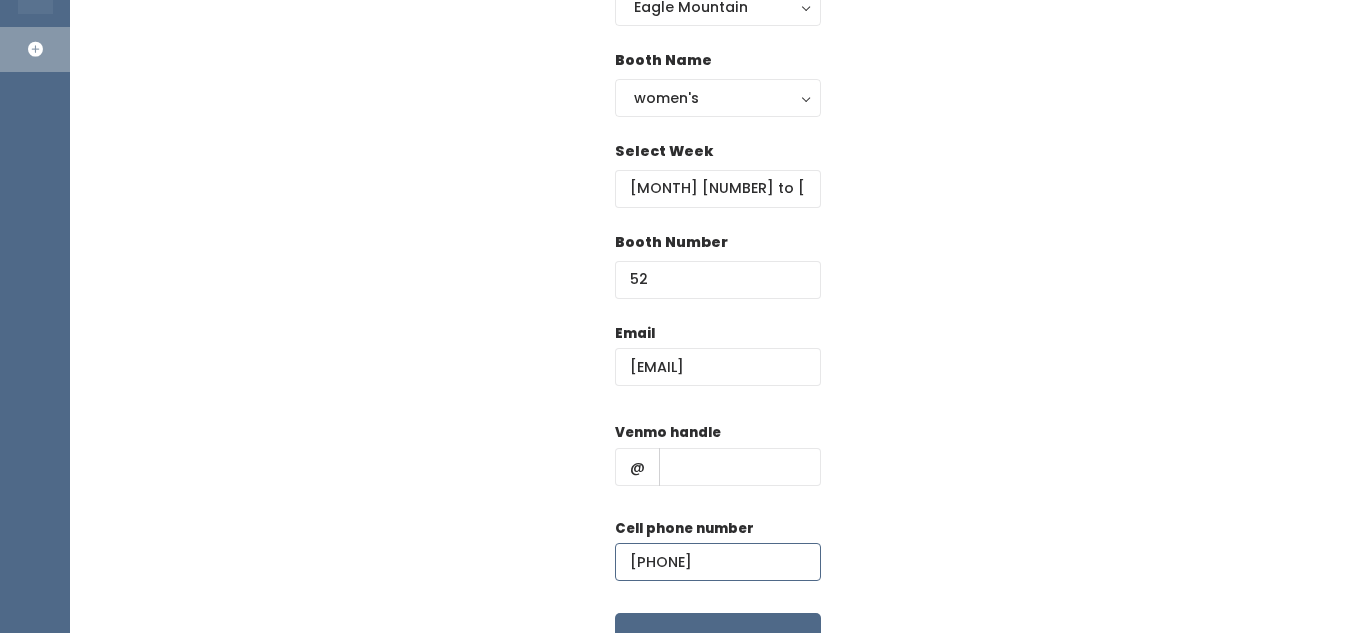 type on "[PHONE]" 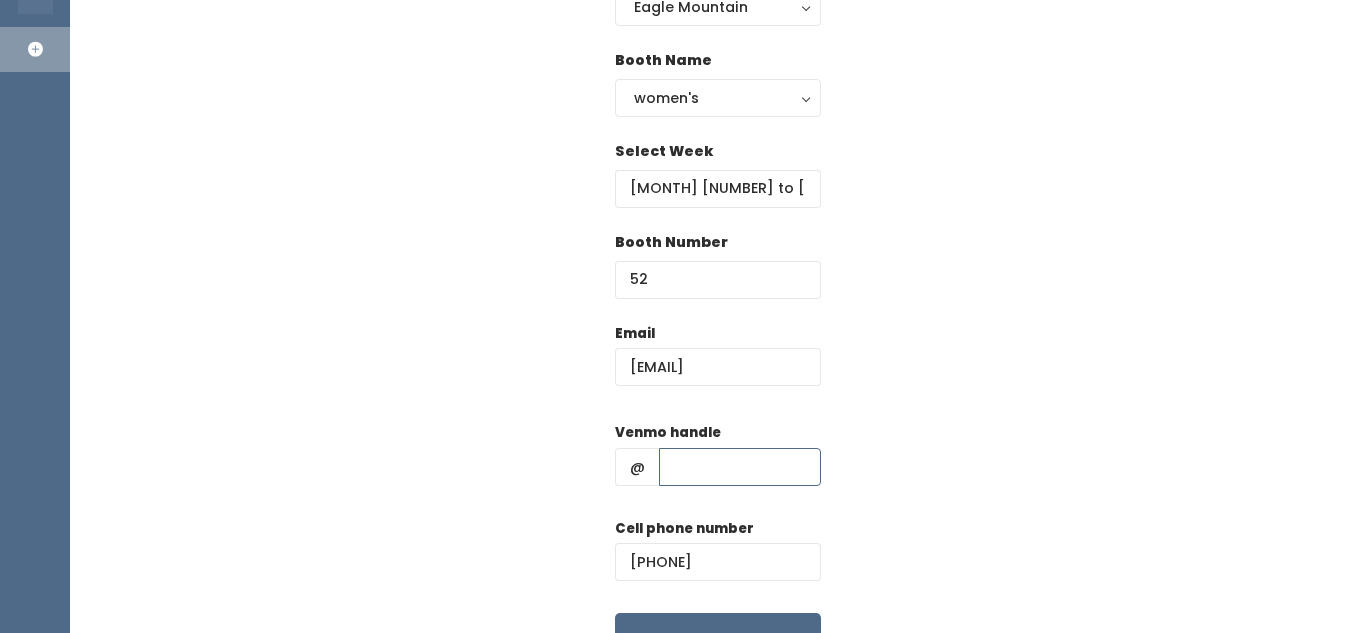 click at bounding box center [740, 467] 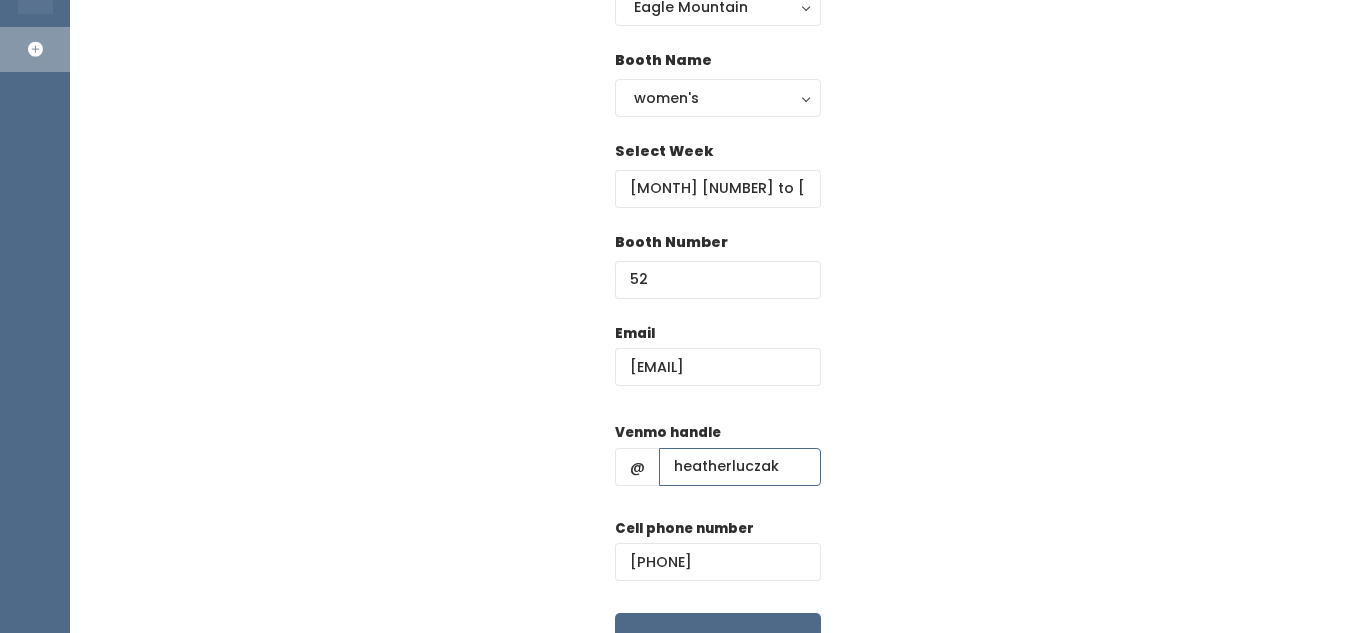 click on "heatherluczak" at bounding box center [740, 467] 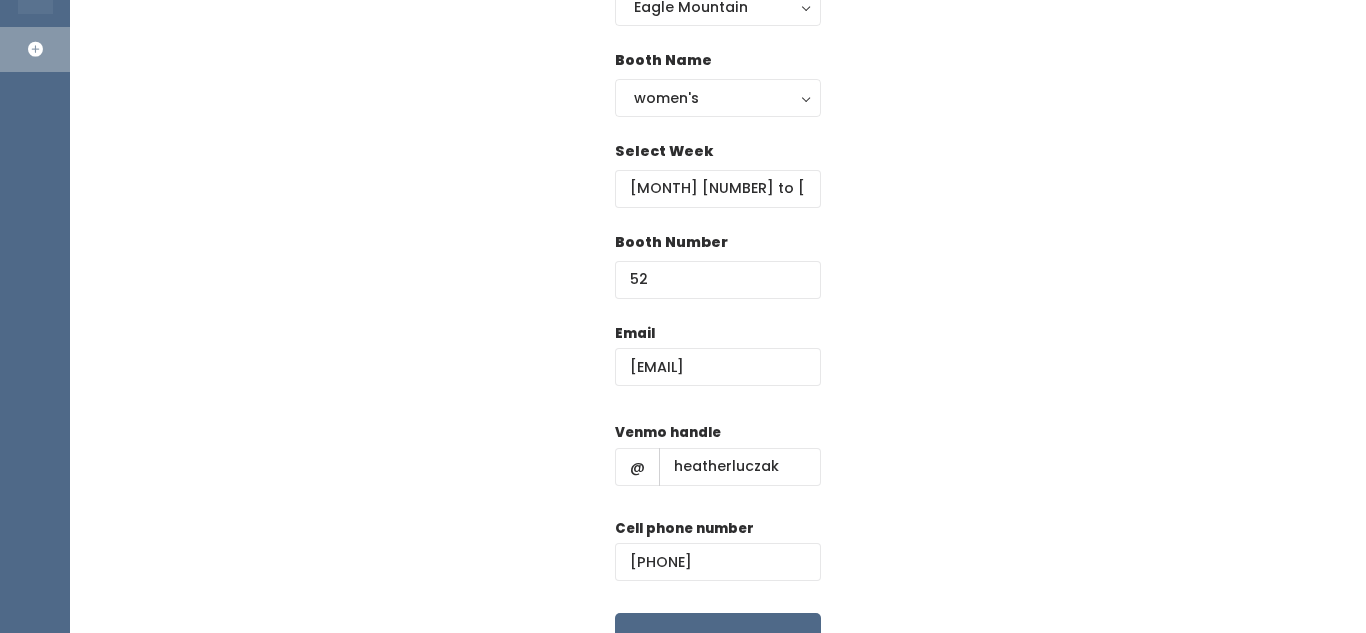 click on "Email
luczak.heather@gmail.com
Venmo handle
@
heatherluczak
Cell phone number
(801) 648-6036
Create" at bounding box center (718, 499) 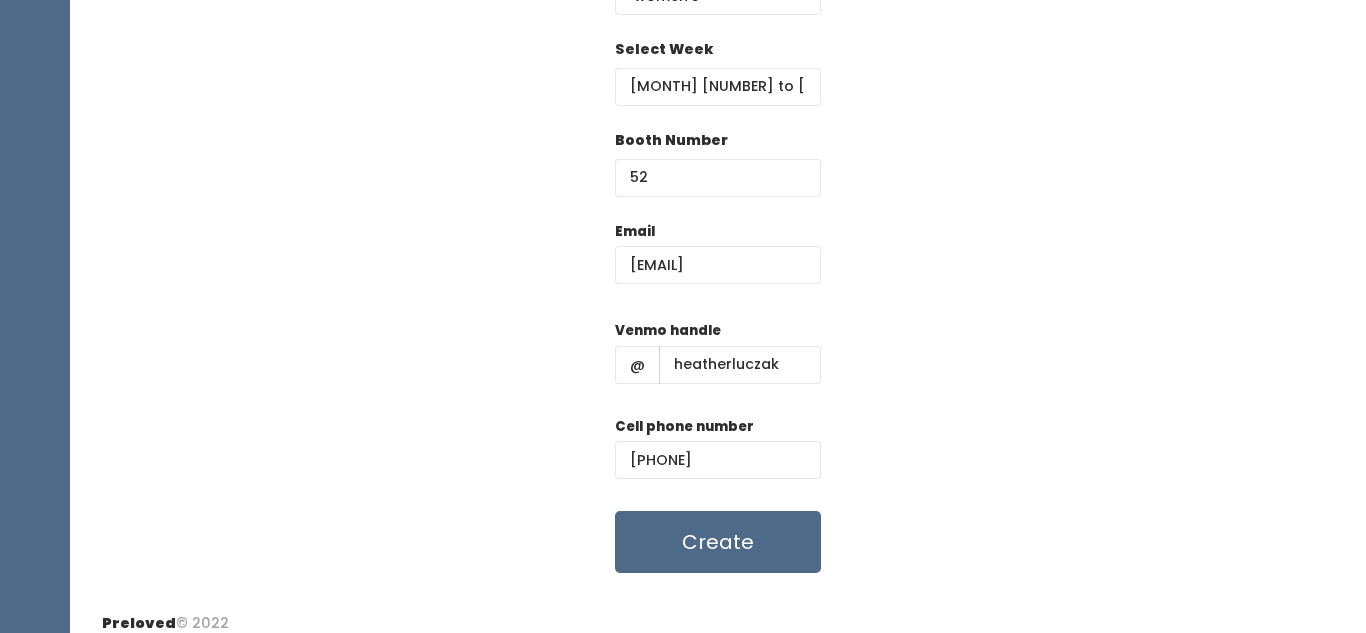 scroll, scrollTop: 309, scrollLeft: 0, axis: vertical 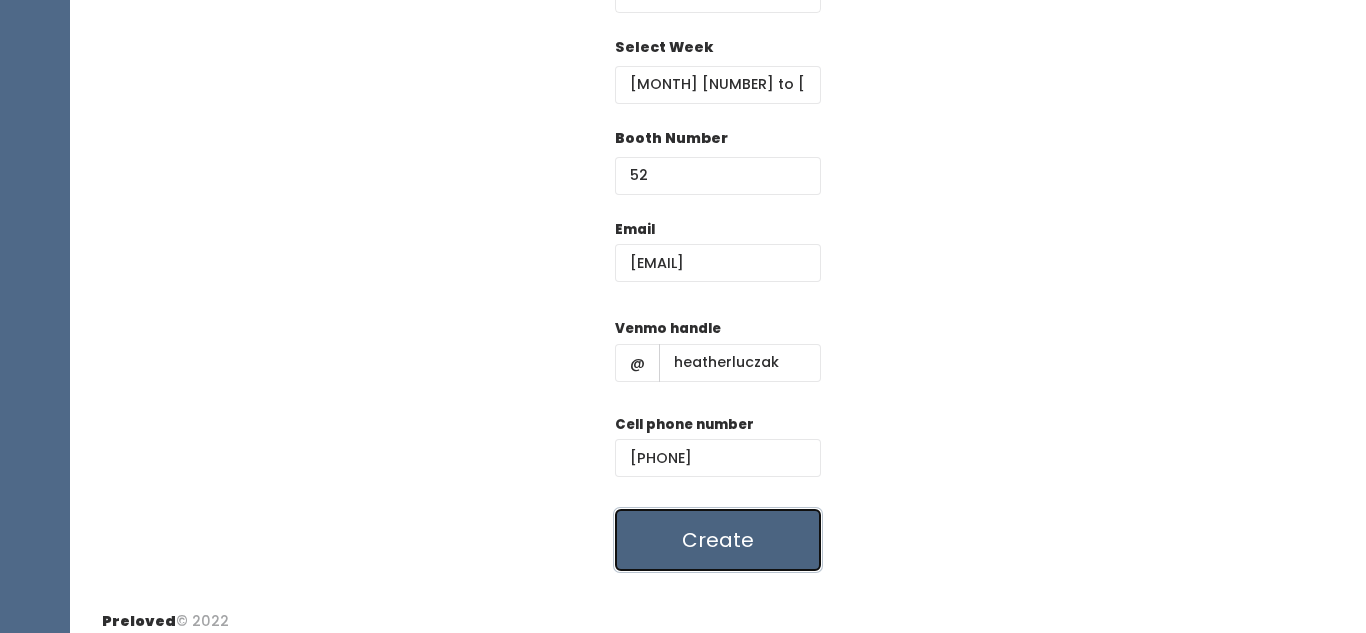 click on "Create" at bounding box center (718, 540) 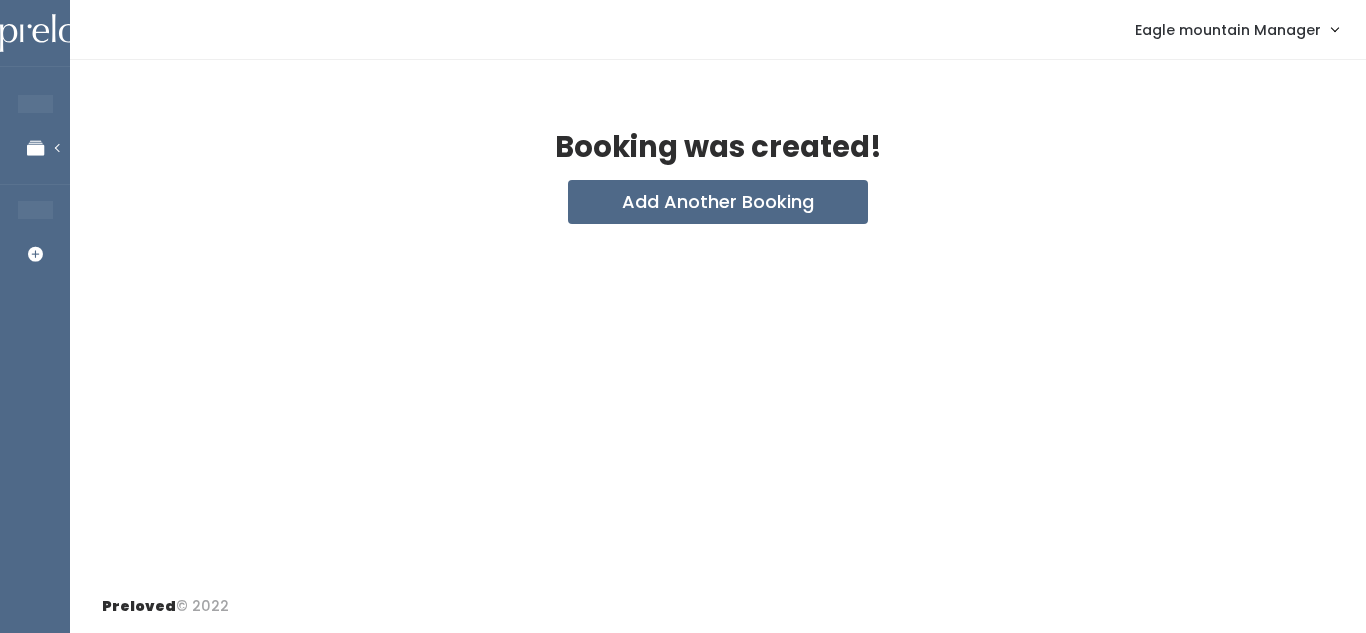 scroll, scrollTop: 0, scrollLeft: 0, axis: both 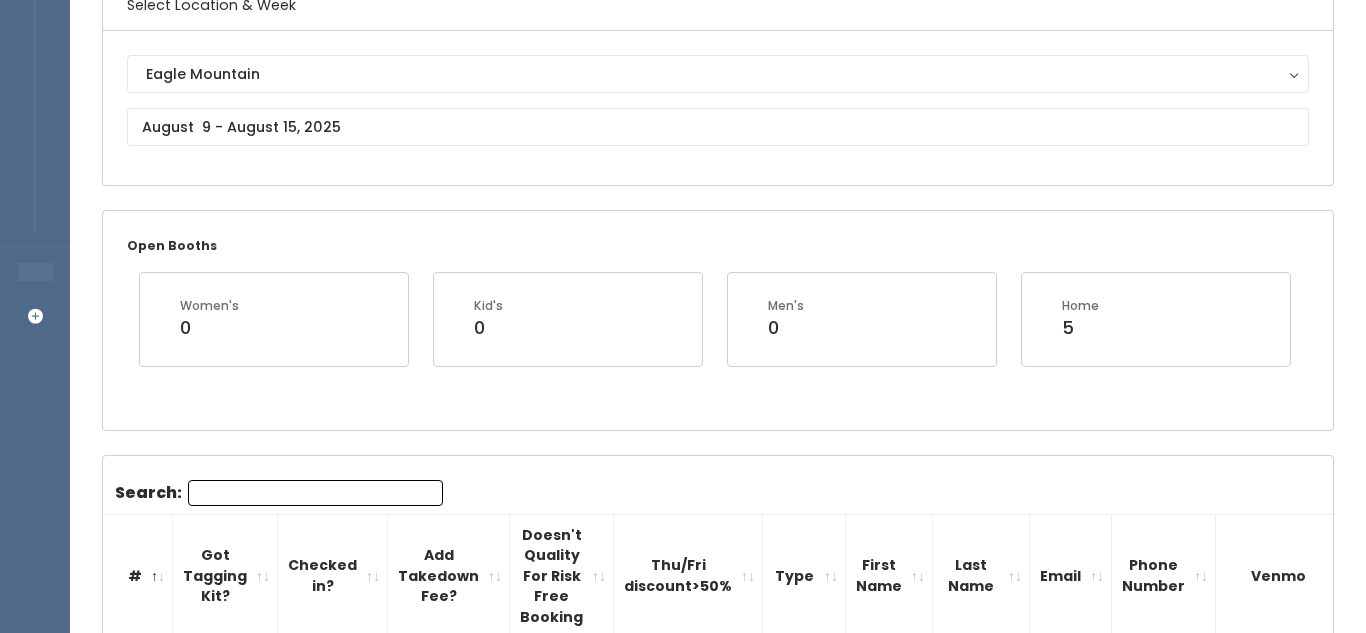 click on "Search:" at bounding box center [315, 493] 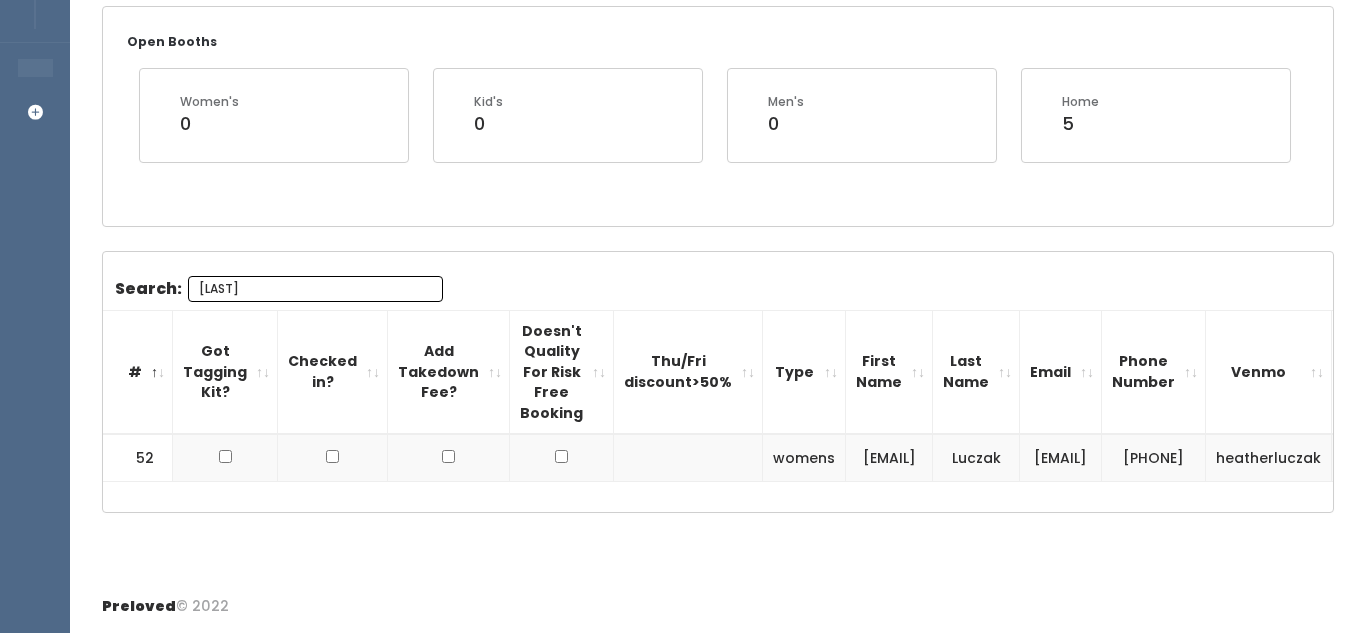 scroll, scrollTop: 402, scrollLeft: 0, axis: vertical 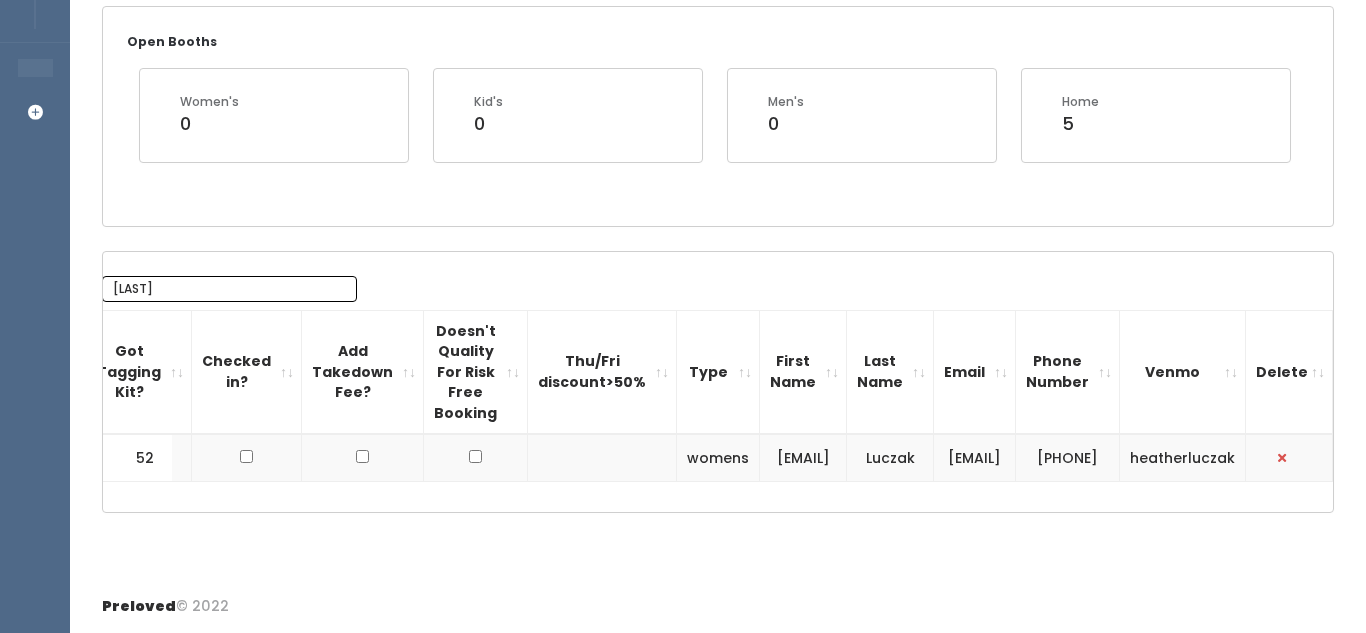 type on "[LAST]" 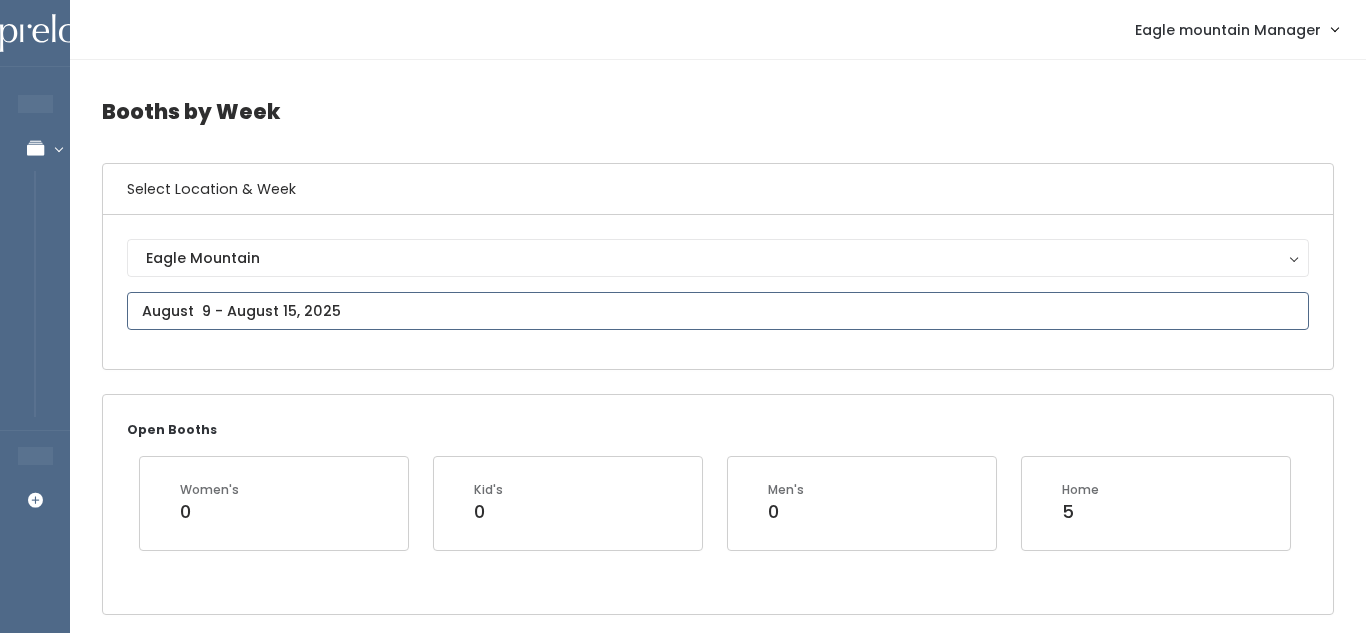 click at bounding box center (718, 311) 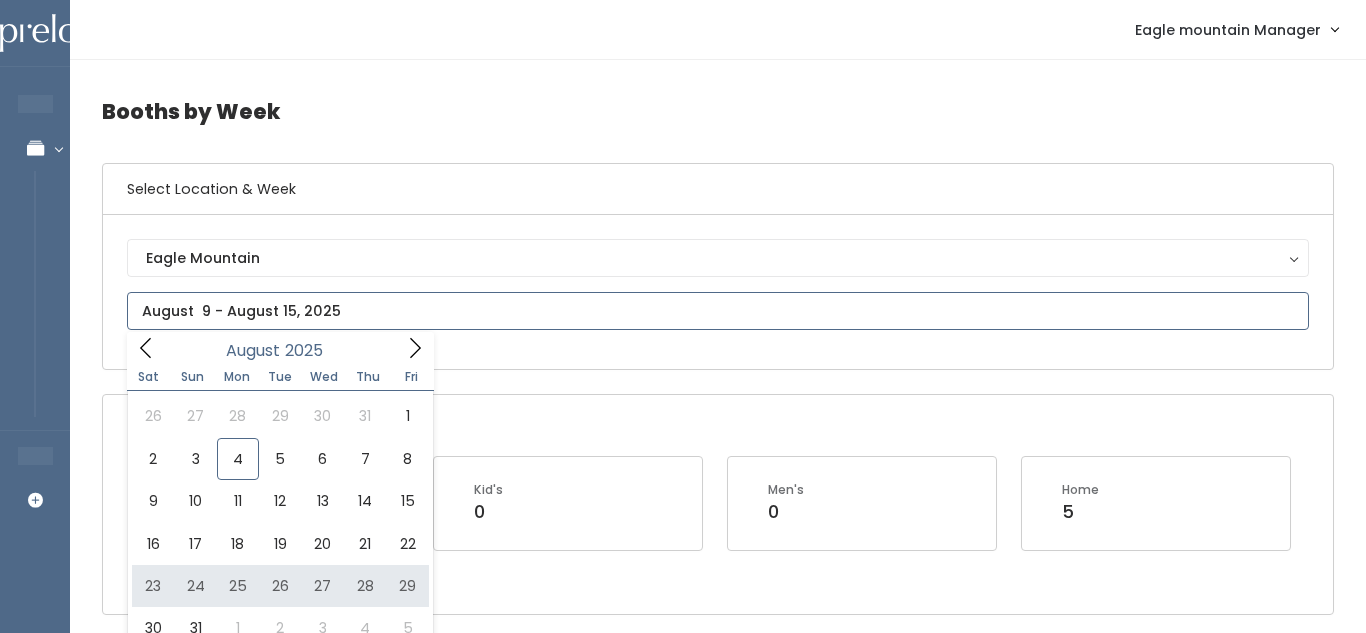 type on "August 23 to August 29" 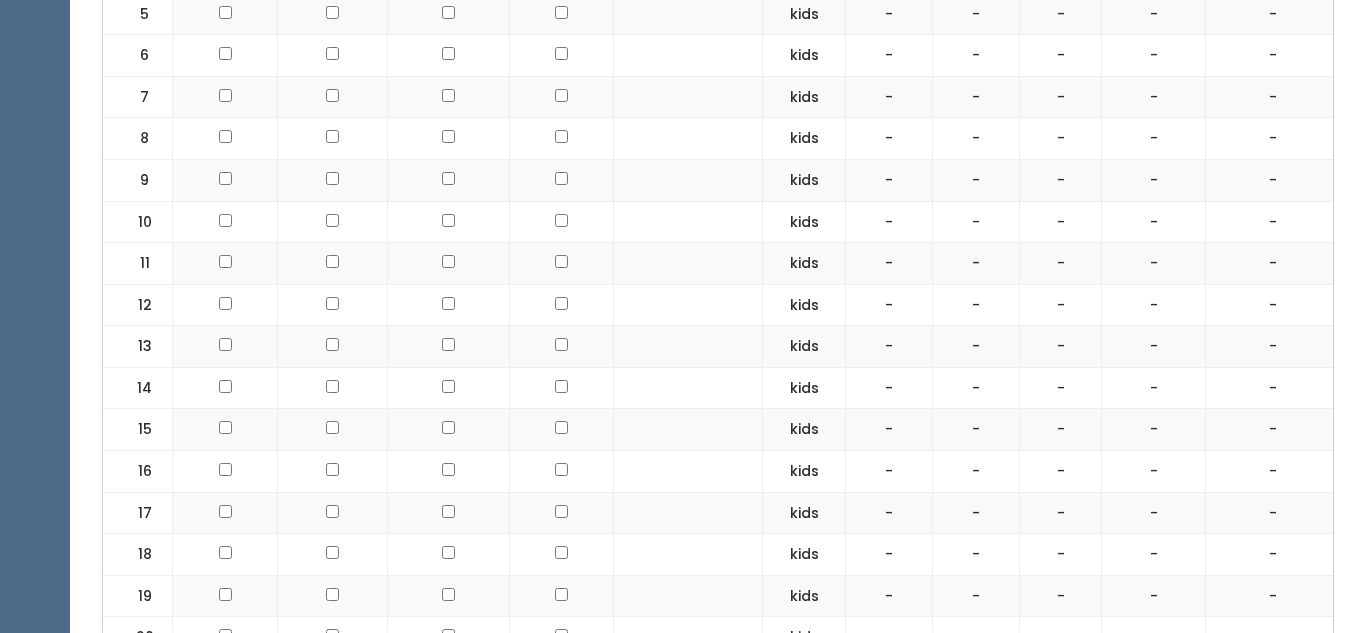 scroll, scrollTop: 0, scrollLeft: 0, axis: both 